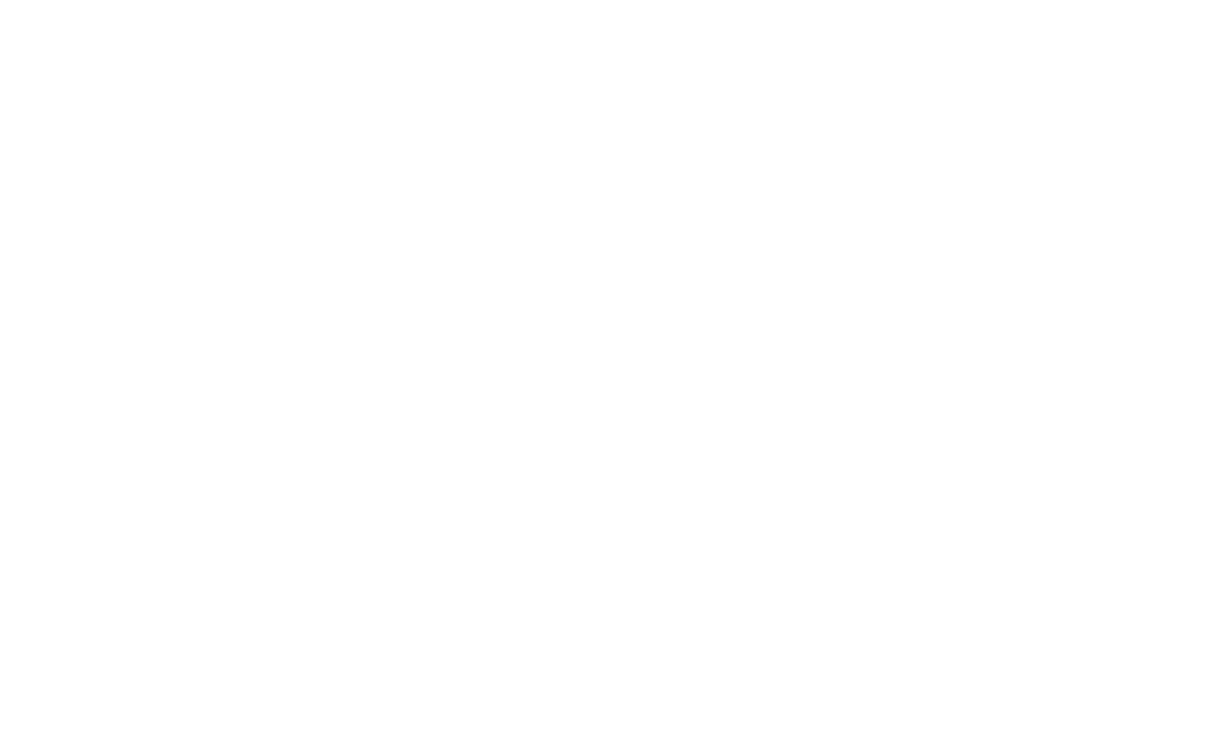 scroll, scrollTop: 0, scrollLeft: 0, axis: both 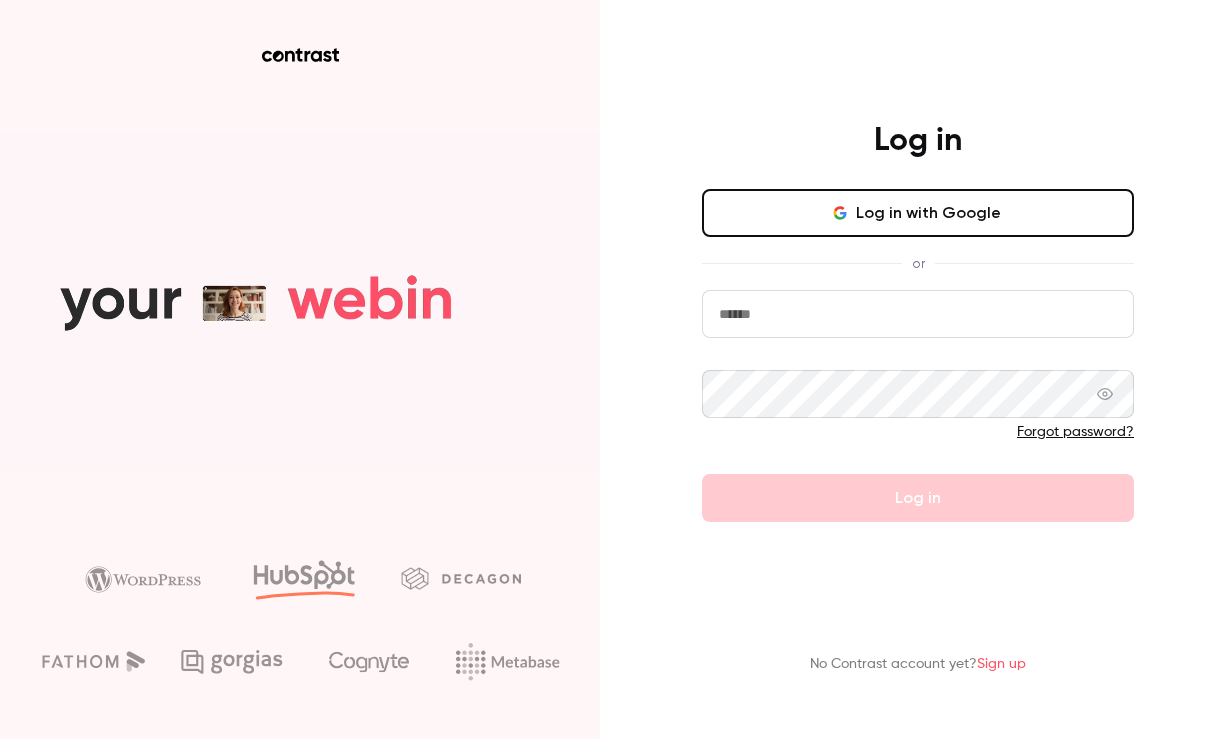 click on "Log in with Google" at bounding box center (918, 213) 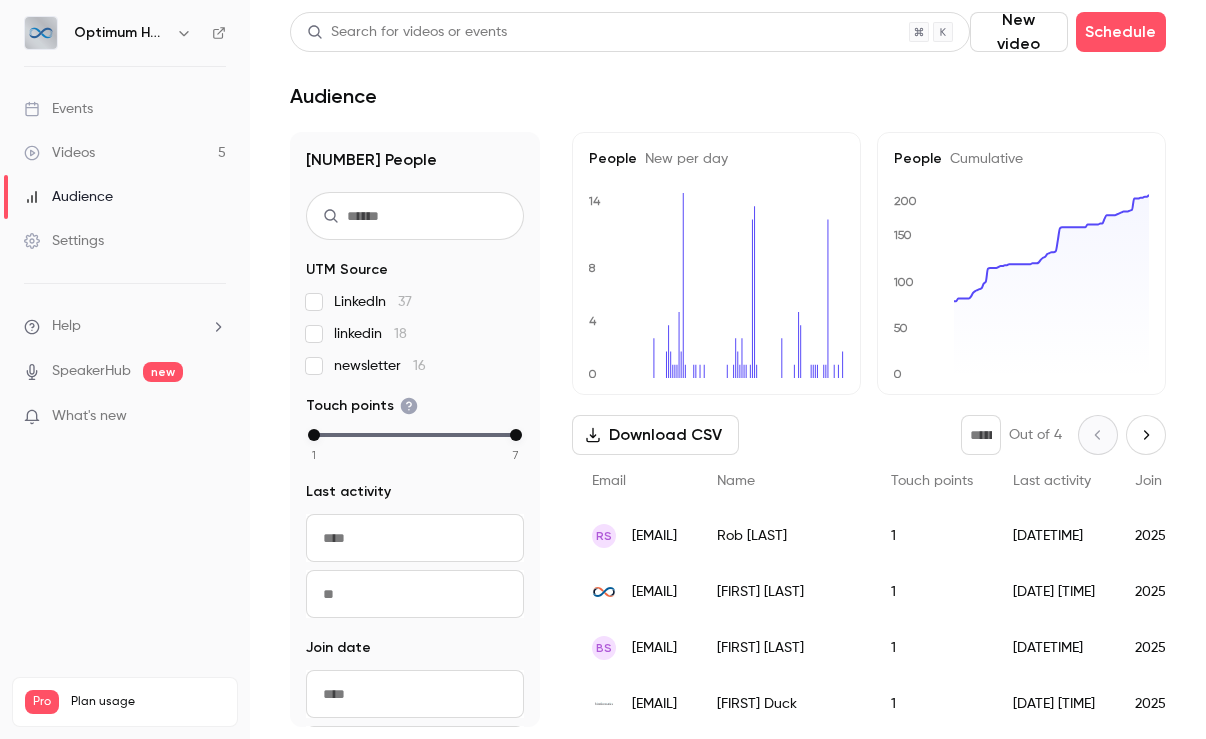 click on "Videos 5" at bounding box center [125, 153] 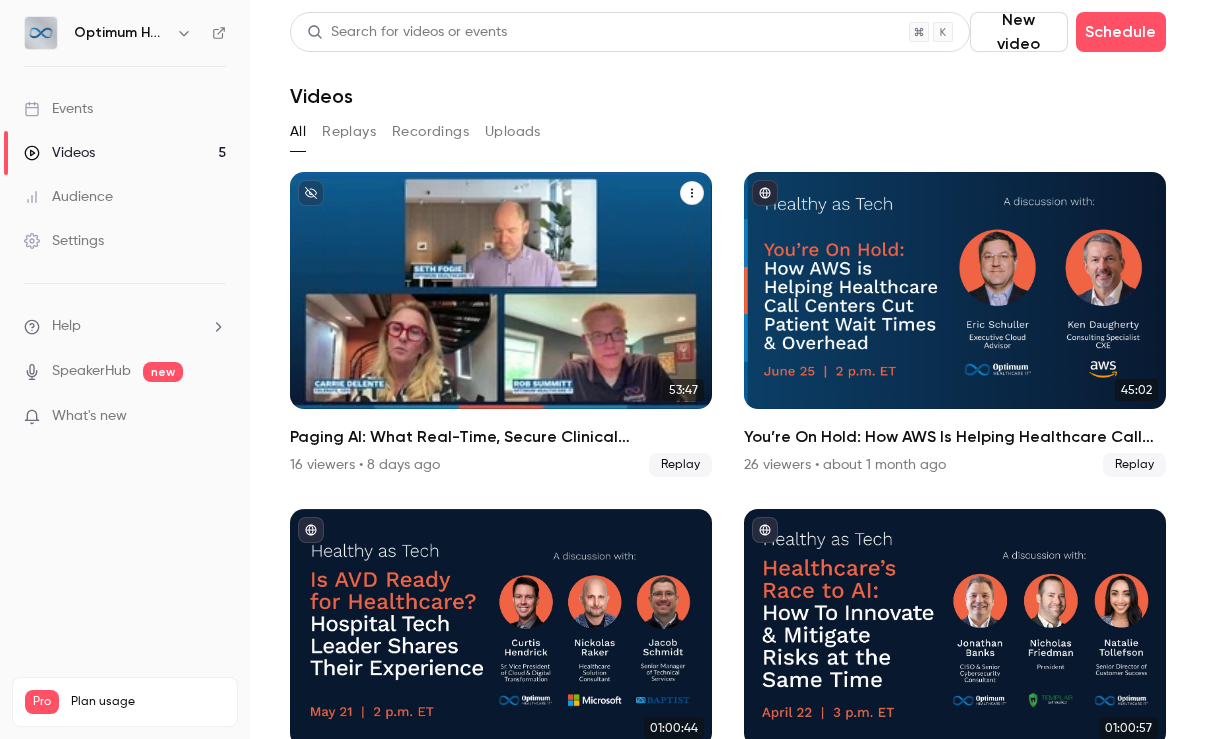 click on "Paging AI: What Real-Time, Secure Clinical Intelligence Looks Like in Practice" at bounding box center [501, 437] 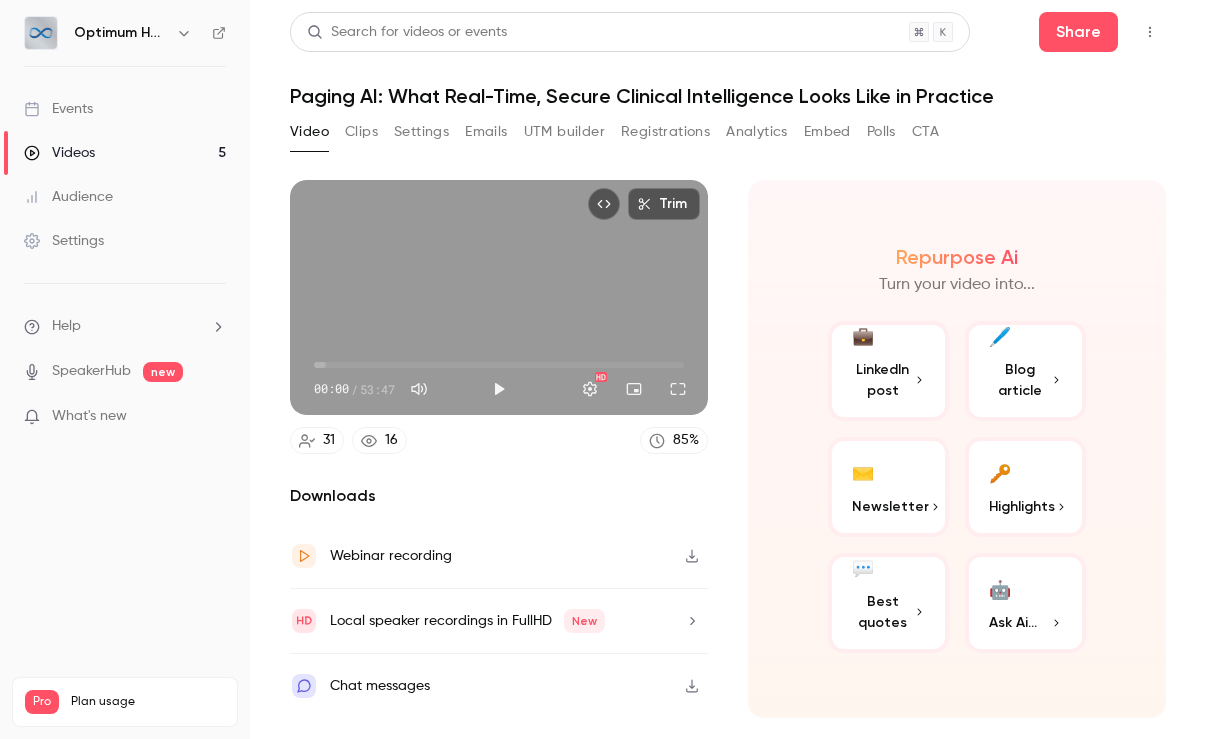 click on "Clips" at bounding box center [361, 132] 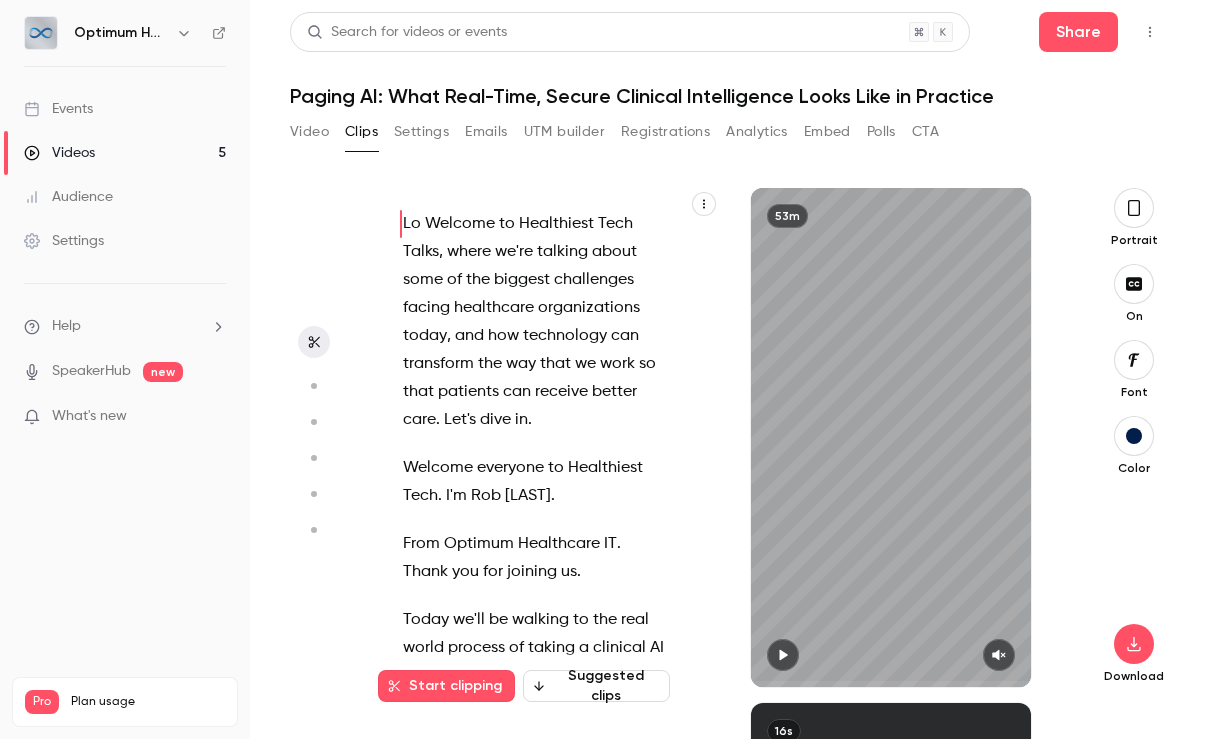 click on "Video" at bounding box center (309, 132) 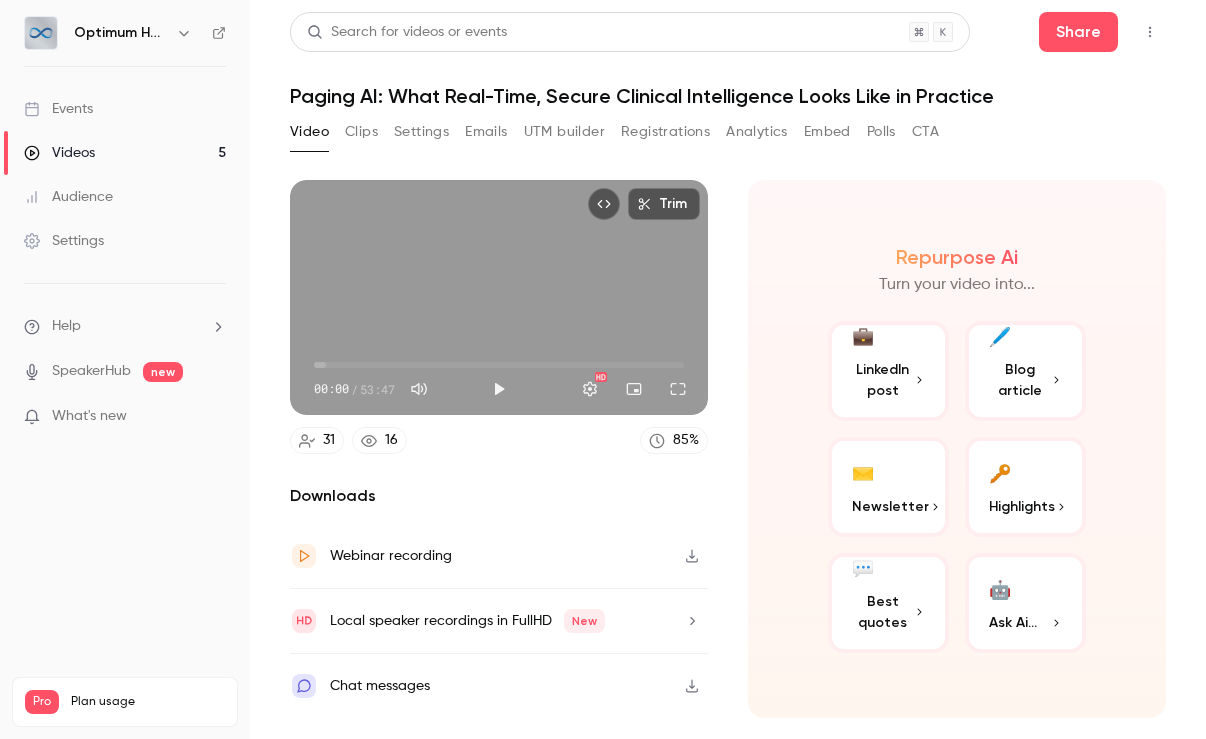 click on "Clips" at bounding box center (361, 132) 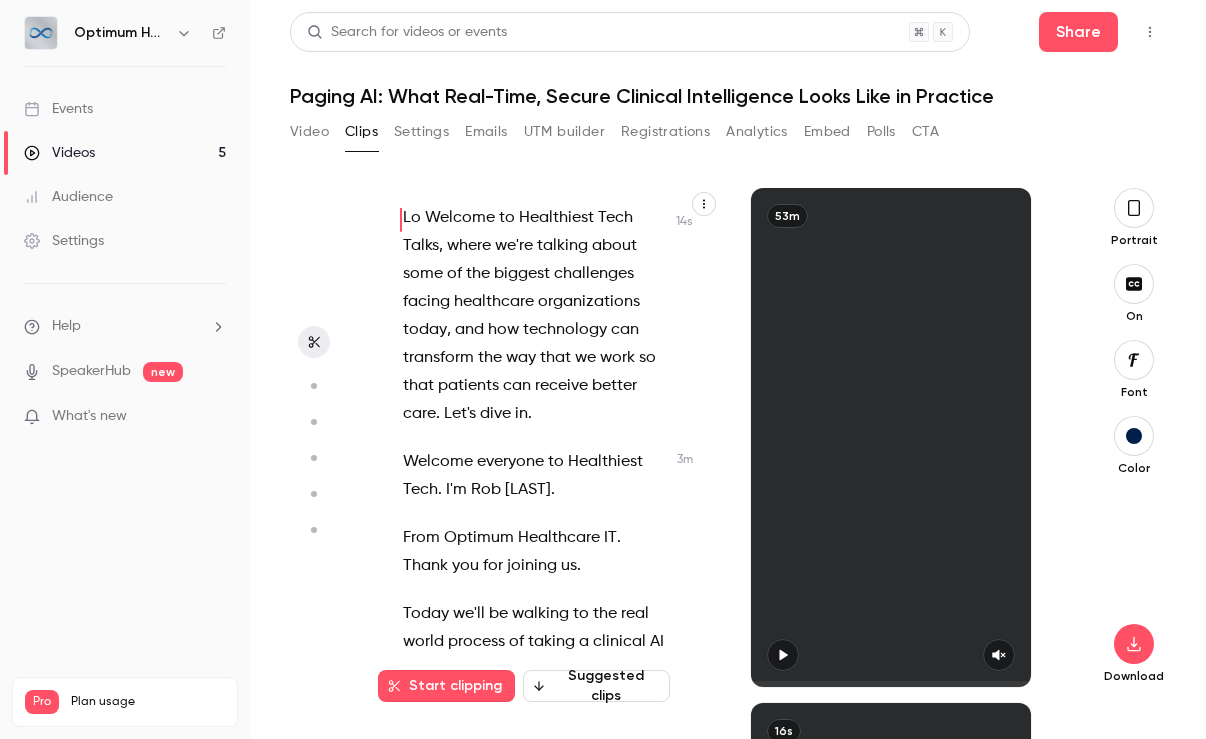 scroll, scrollTop: 0, scrollLeft: 0, axis: both 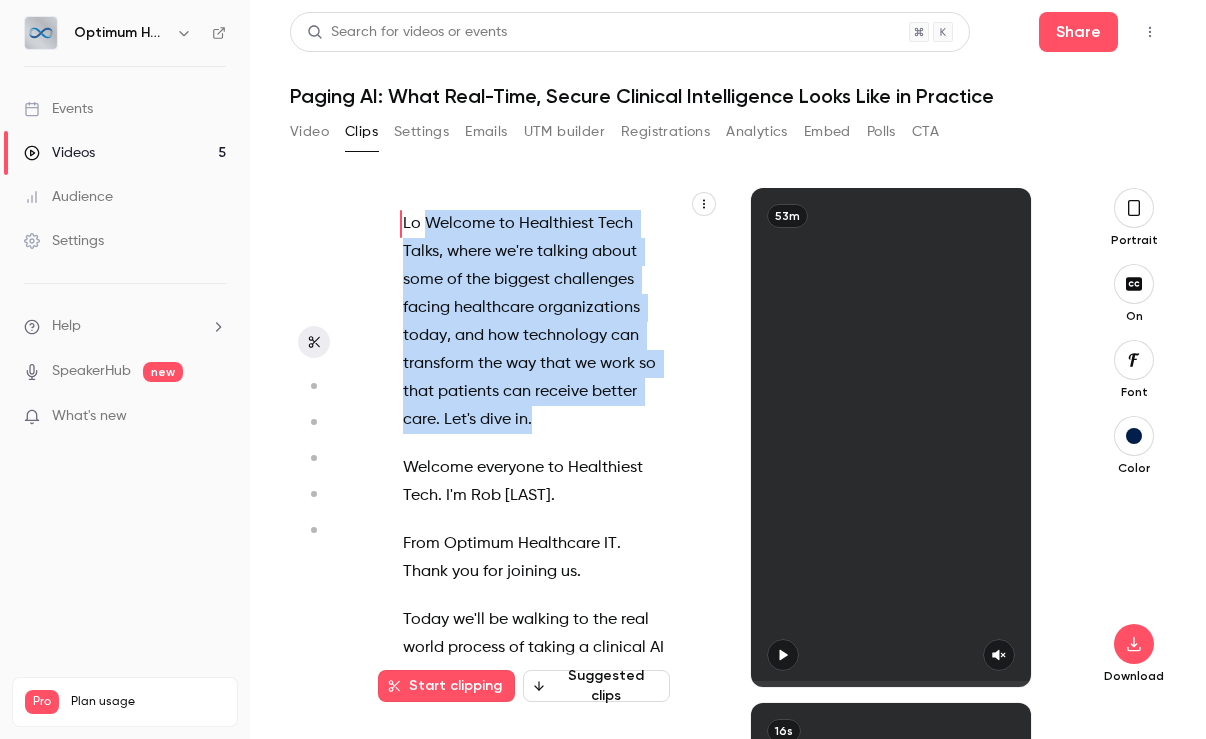 drag, startPoint x: 425, startPoint y: 222, endPoint x: 630, endPoint y: 437, distance: 297.06903 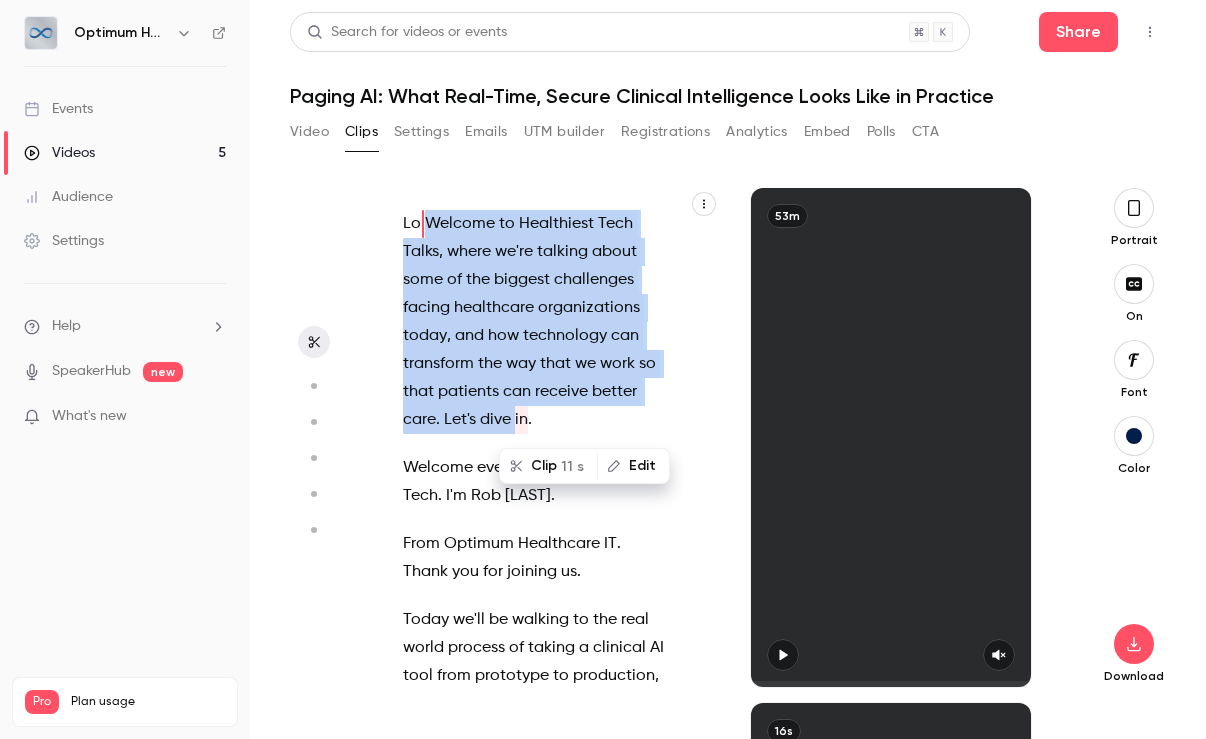click on "Clip [NUMBER] s" at bounding box center (548, 466) 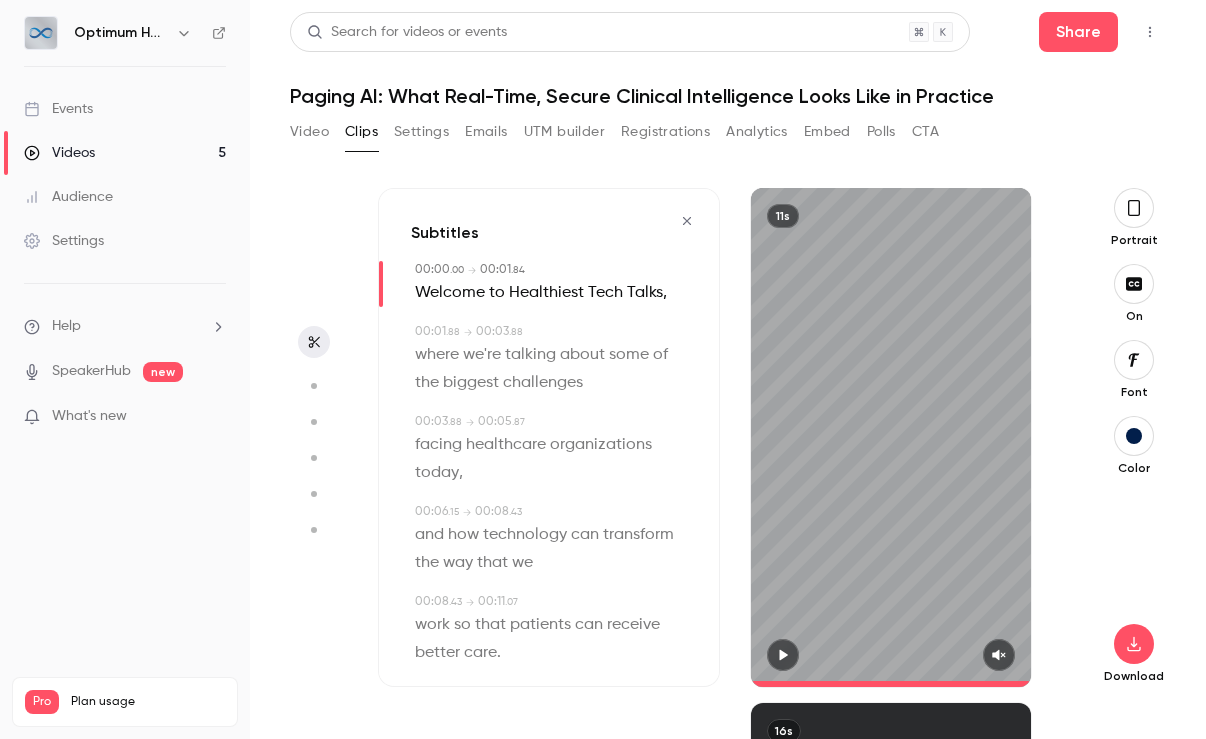type on "*" 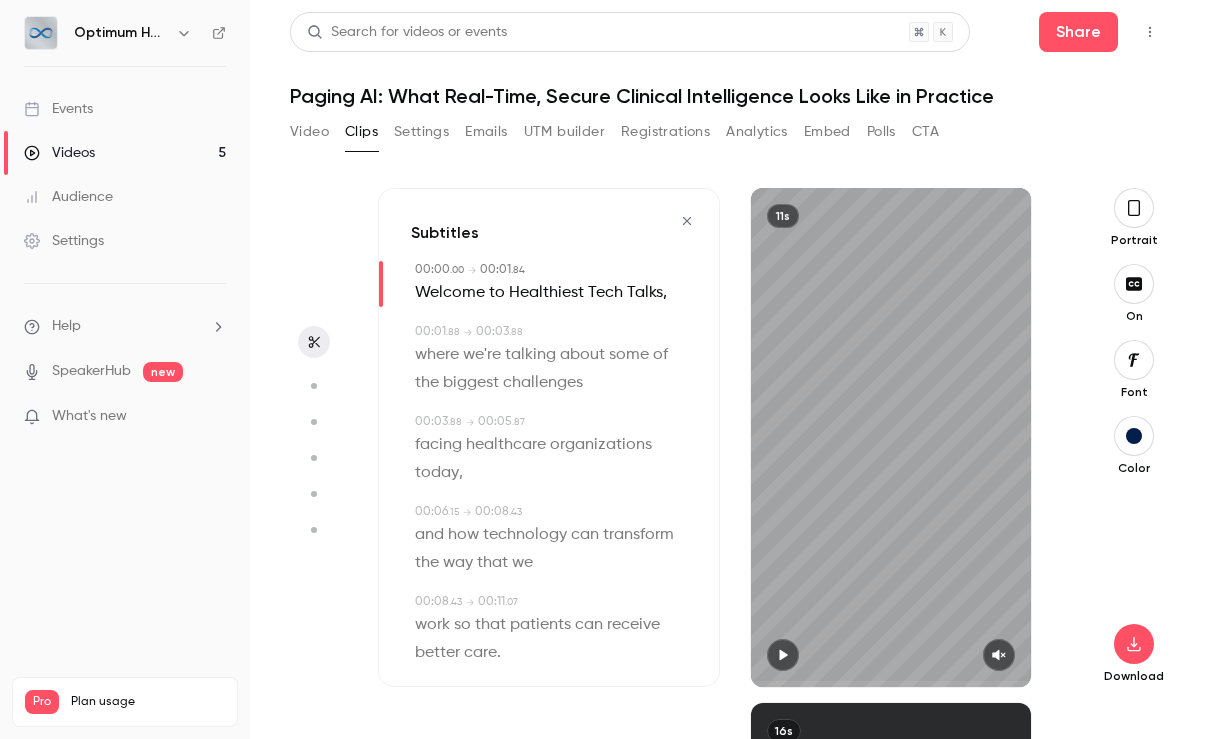 click 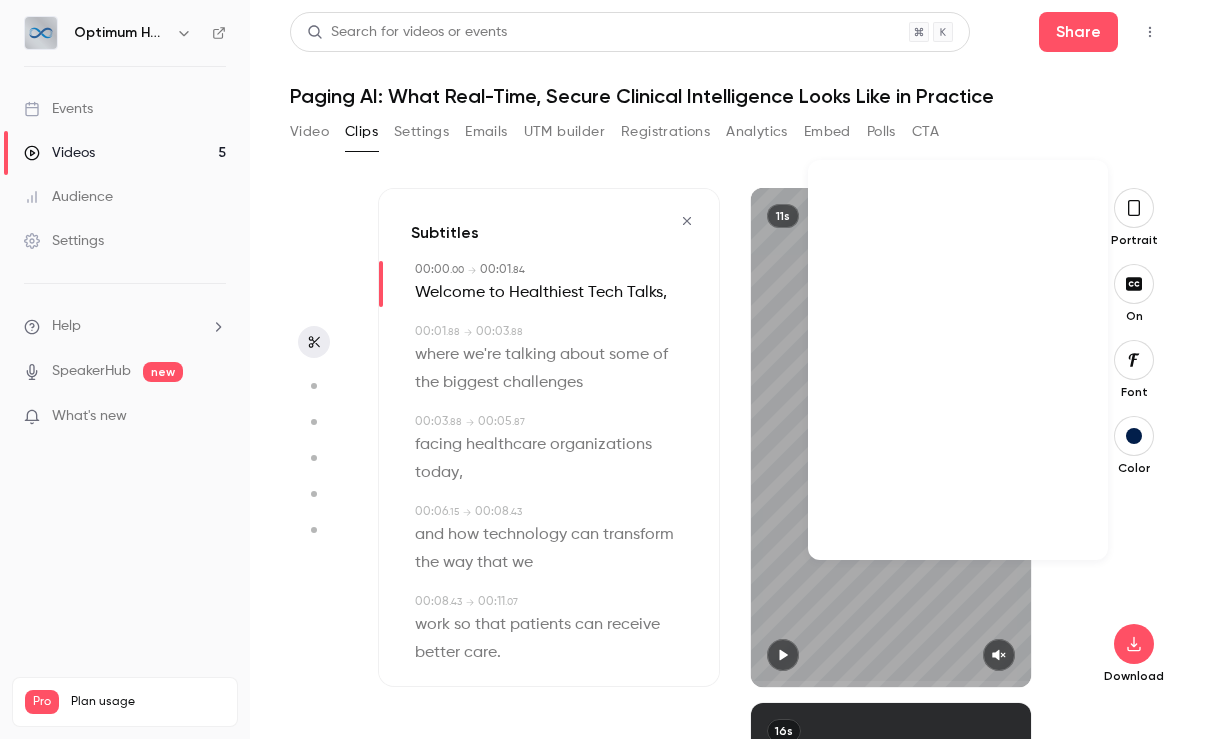 scroll, scrollTop: 25729, scrollLeft: 0, axis: vertical 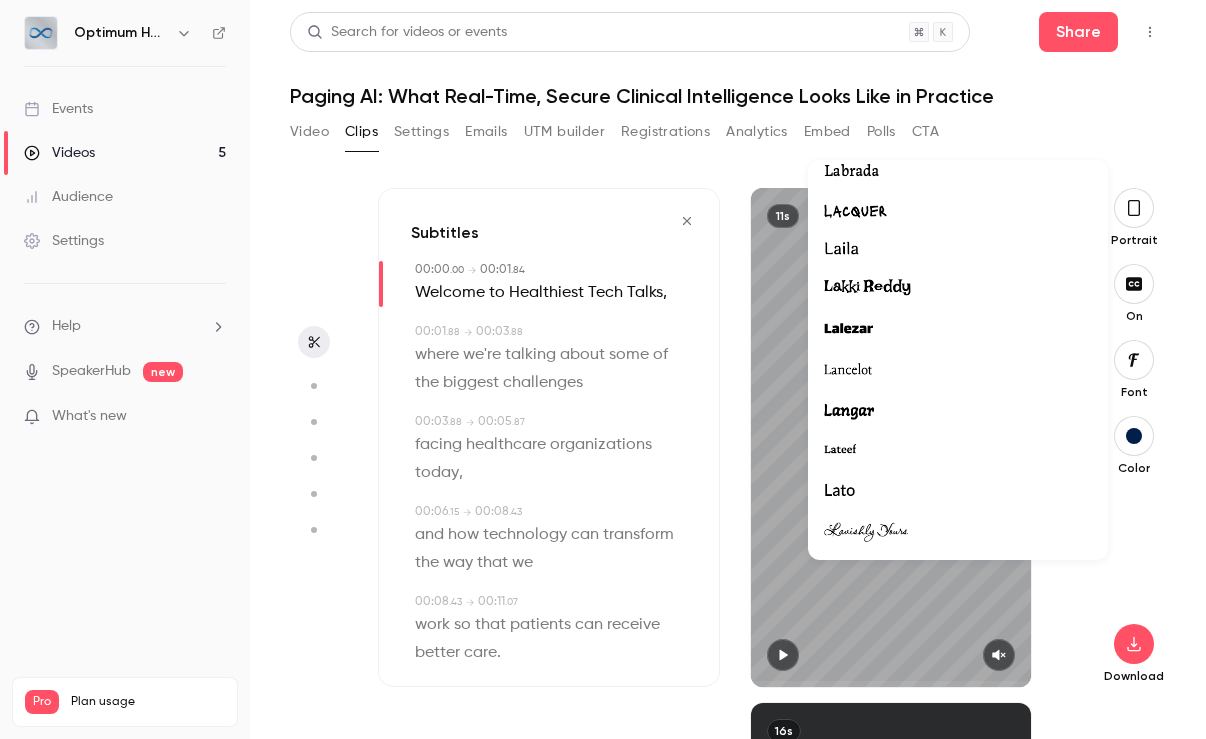 click at bounding box center (958, 491) 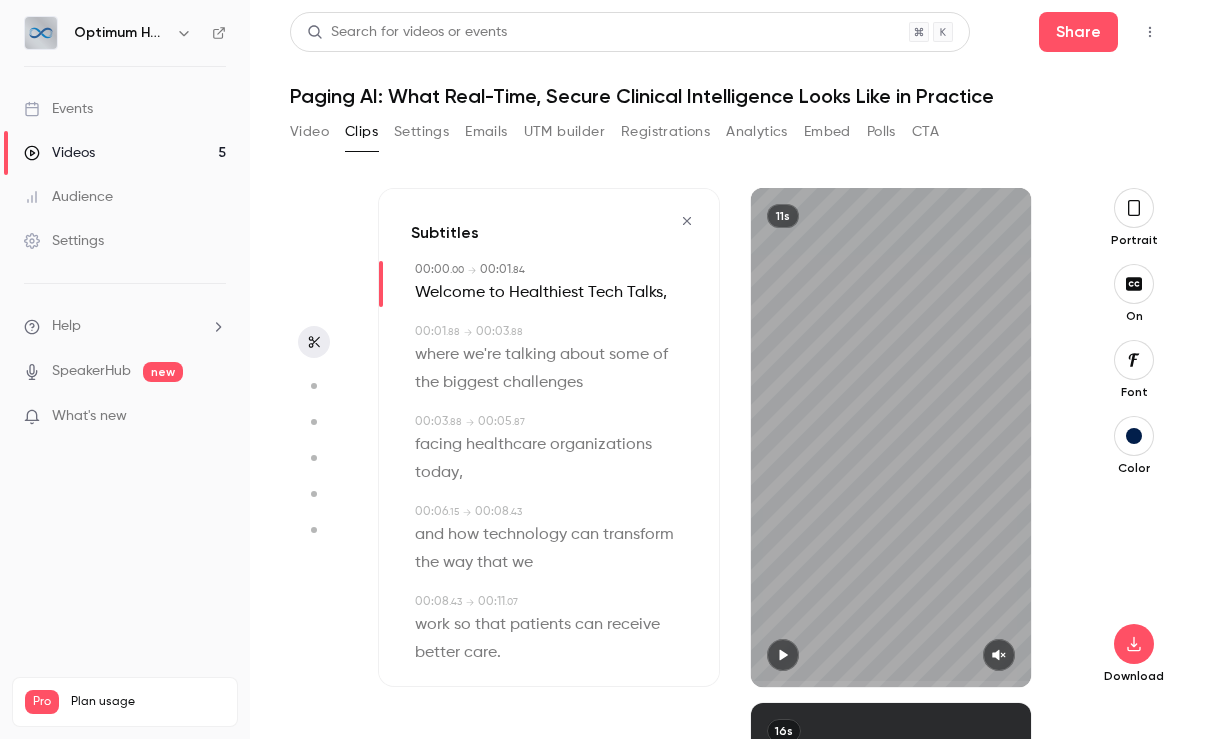 click at bounding box center [1134, 436] 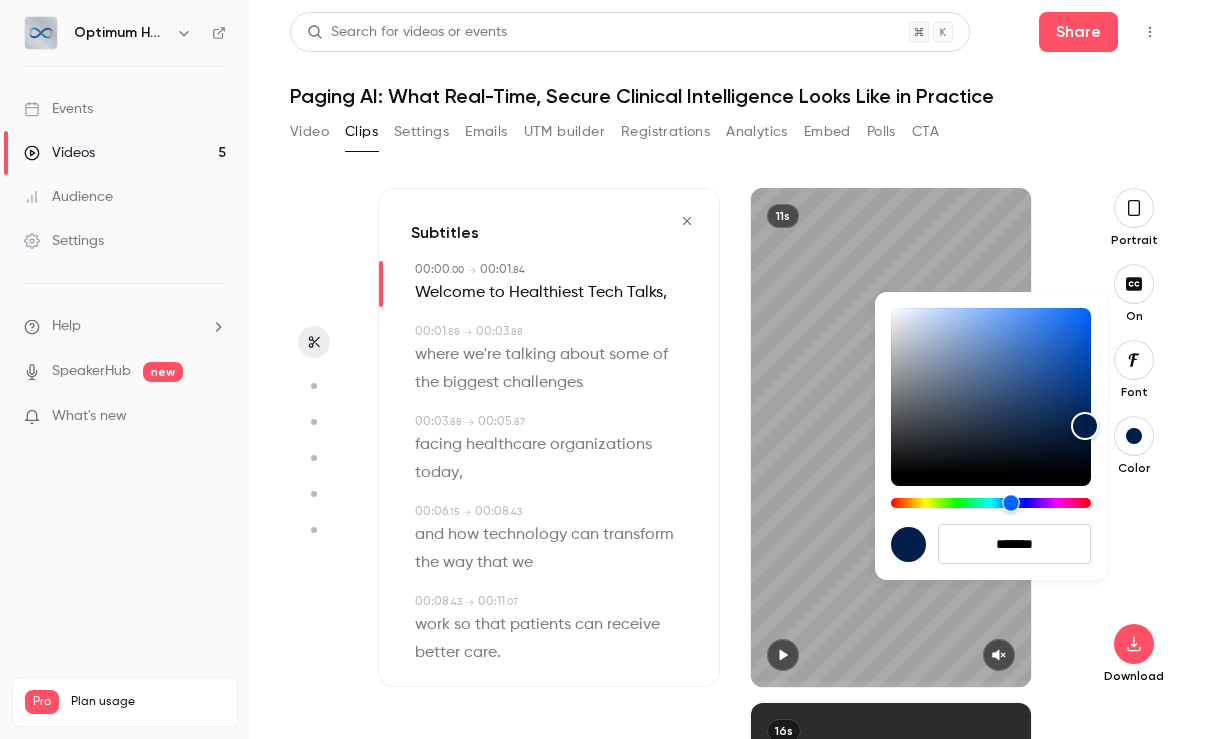 type on "*******" 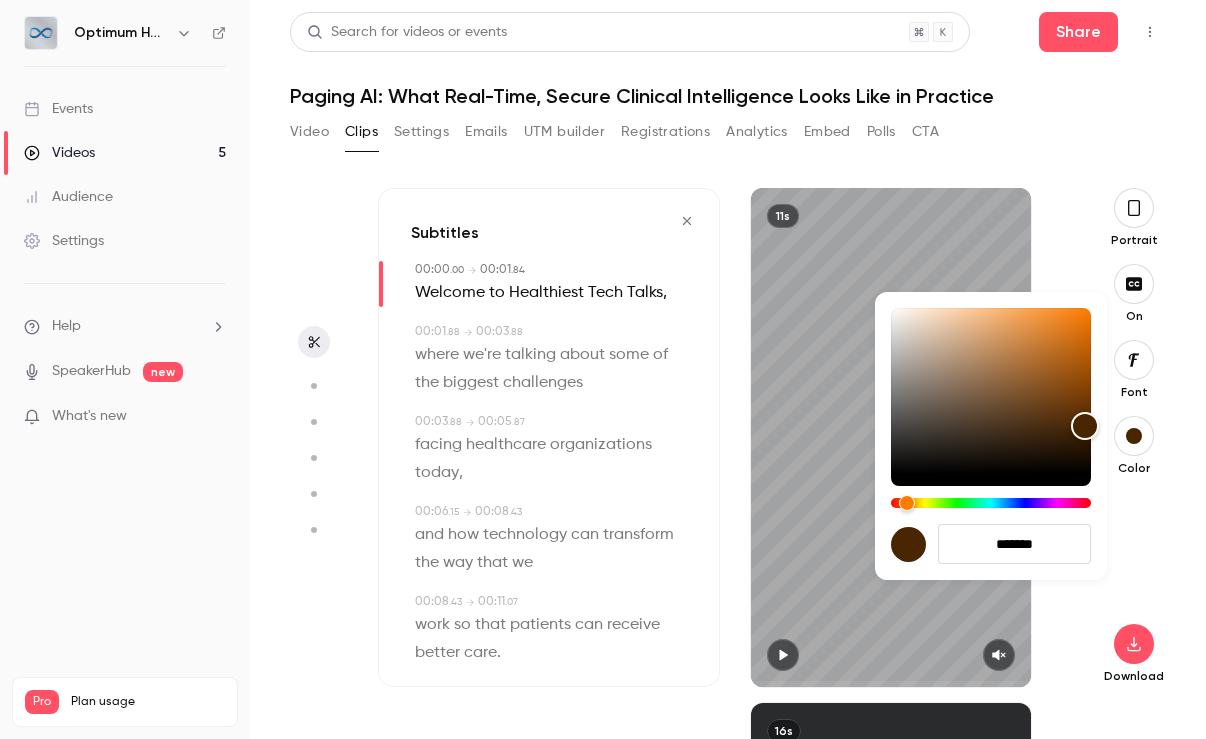 click at bounding box center [603, 369] 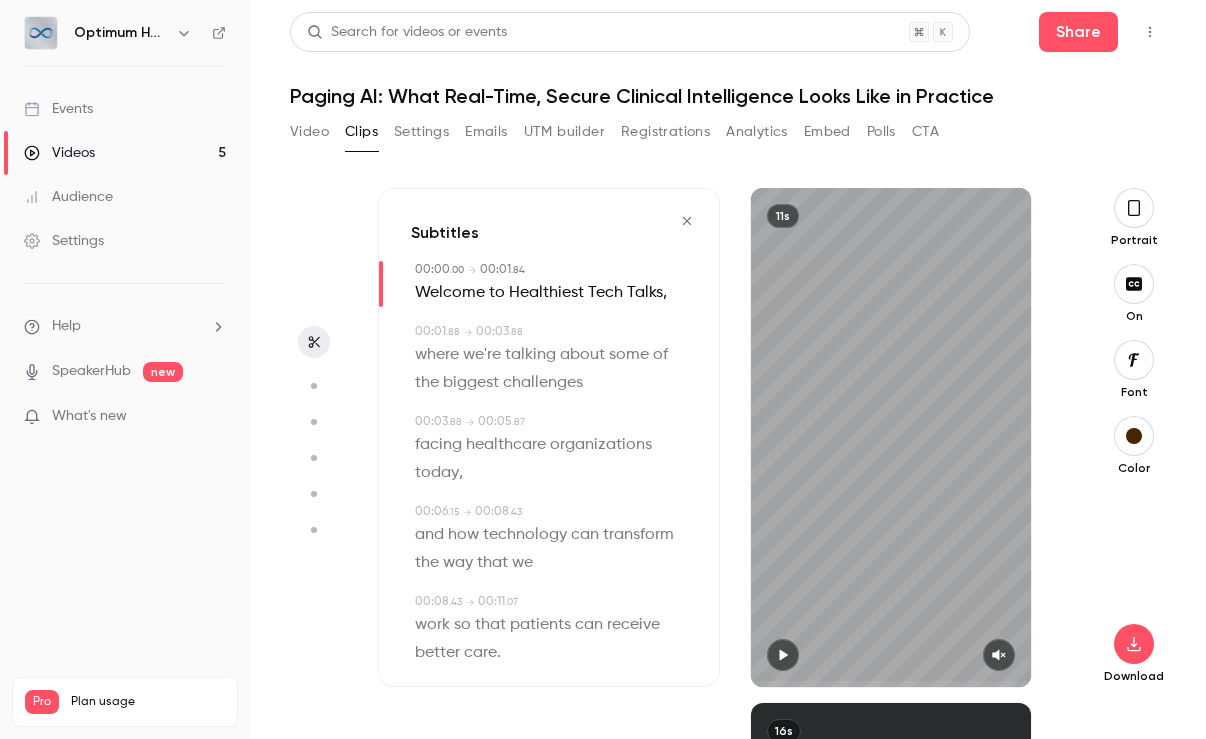 click at bounding box center [1134, 436] 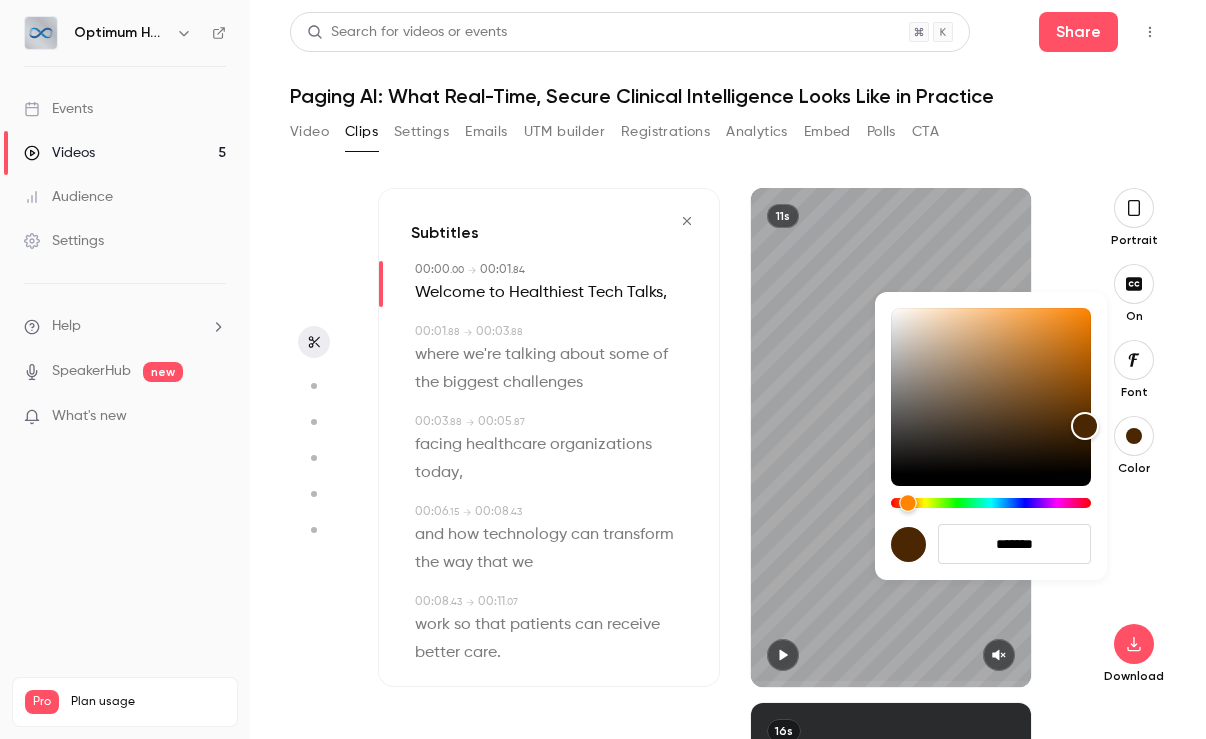 click at bounding box center [908, 503] 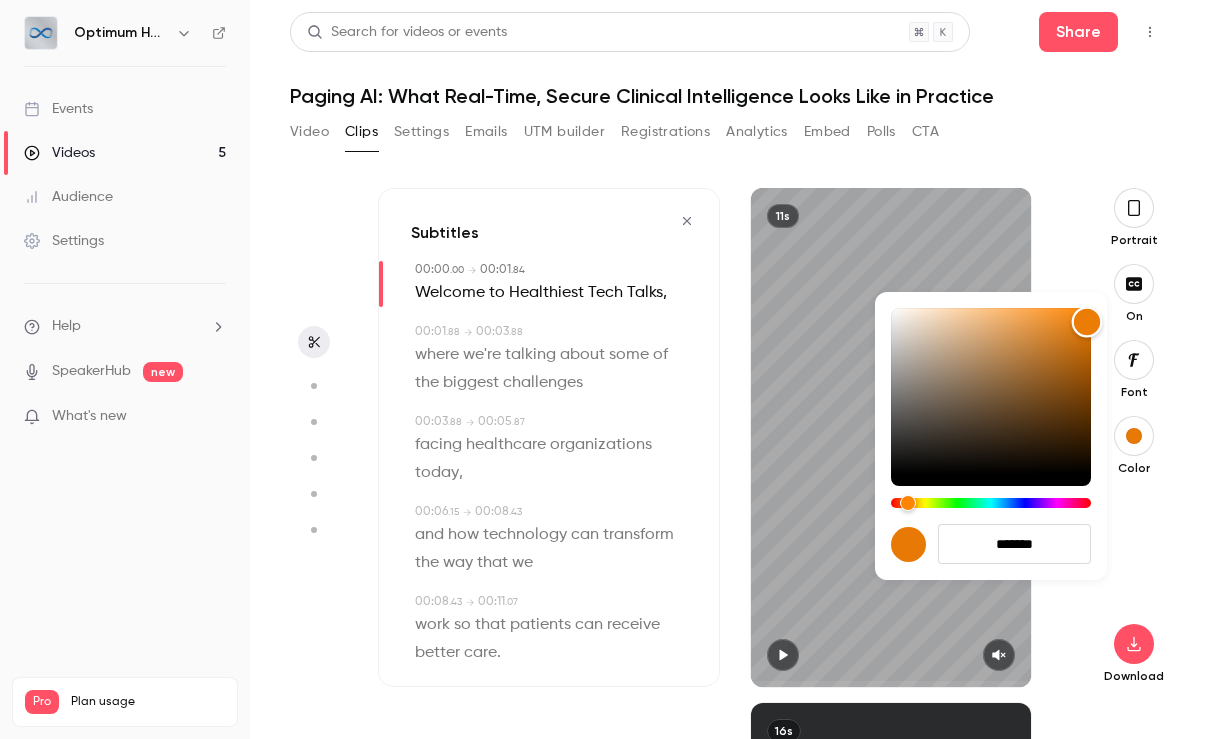 type on "*******" 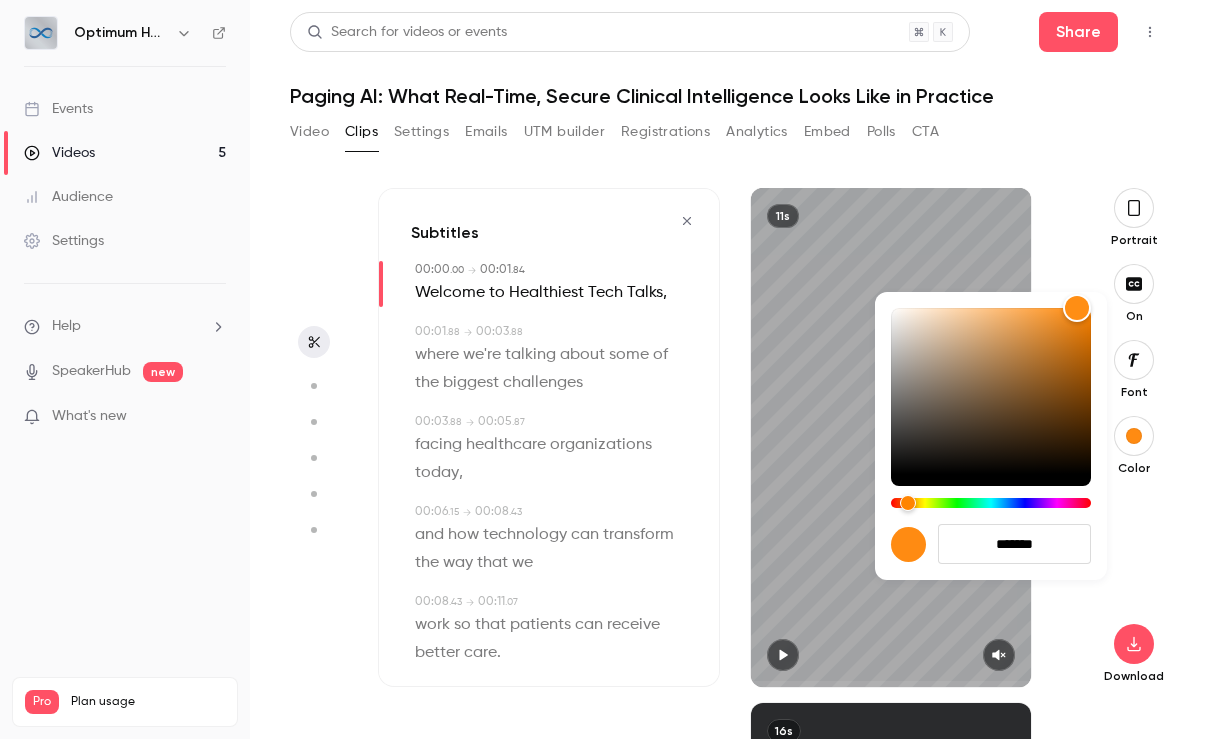 click at bounding box center [603, 369] 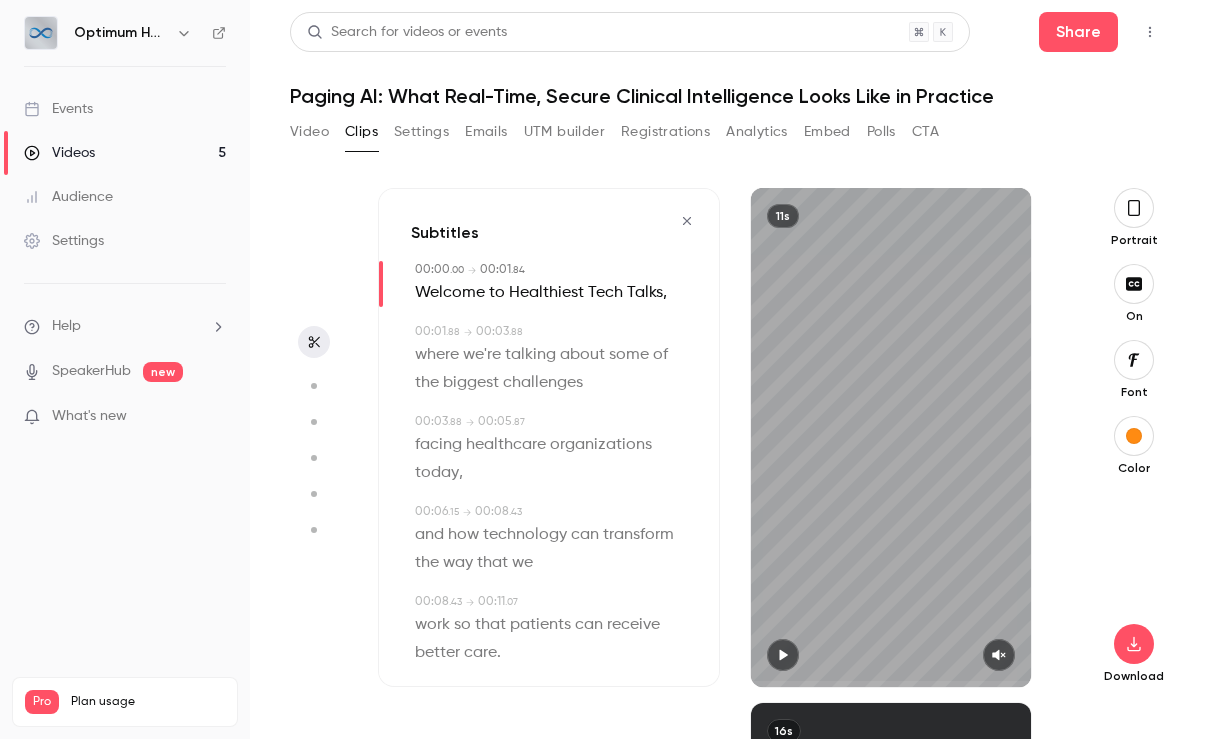 click on "Clip [NUMBER] s [TIME] . [TIME] → [TIME] . [TIME] Welcome to Healthiest Tech Talks , [TIME] . [TIME] → [TIME] . [TIME] where we're talking about some of the biggest challenges [TIME] . [TIME] → [TIME] . [TIME] facing healthcare organizations today , [TIME] . [TIME] → [TIME] . [TIME] and how technology can transform the way that we [TIME] . [TIME] → [TIME] . [TIME] work so that patients can receive better care . [TIME] . [TIME] → [TIME] . [TIME] Let's dive in [NUMBER] % virality Subtitles This is a personal experience with a shock and awe factor, as it reveals a real-world security vulnerability found by AI, which can be both alarming and fascinating to audiences. [NUMBER]s [NUMBER] % virality Subtitles This excerpt contains numbers that highlight the scarcity of neurosurgeons, which can be surprising to many and emphasizes the importance of the discussed AI tool. It has a shock and awe element due to the unexpected low numbers. [NUMBER]s [NUMBER] % virality Subtitles [NUMBER]s [NUMBER] % virality Subtitles [NUMBER]s [NUMBER] % virality Subtitles" at bounding box center (728, 463) 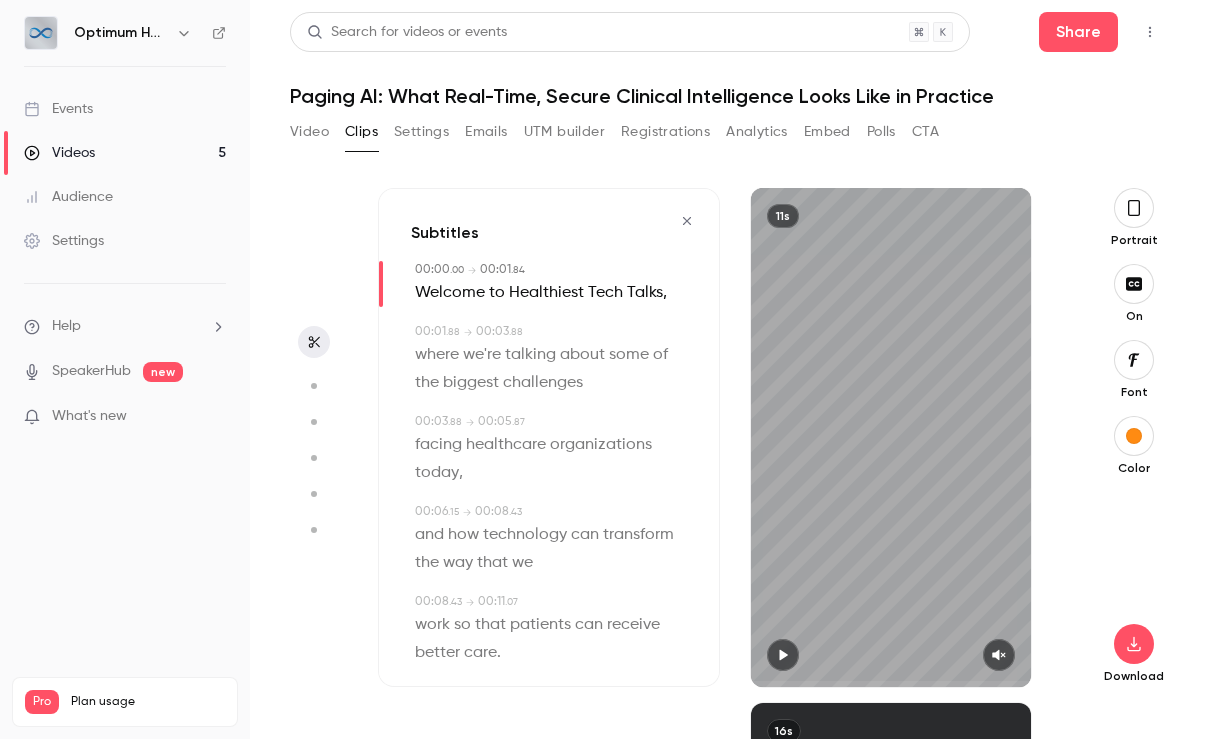 click 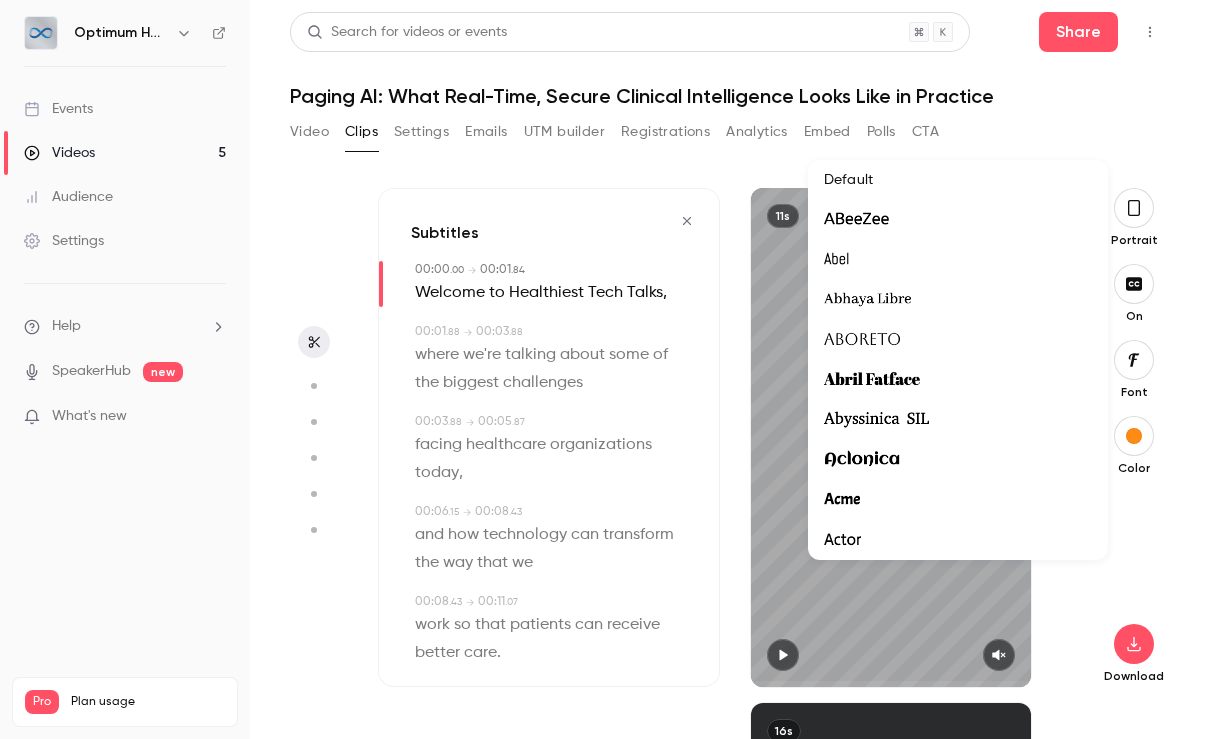 click at bounding box center [603, 369] 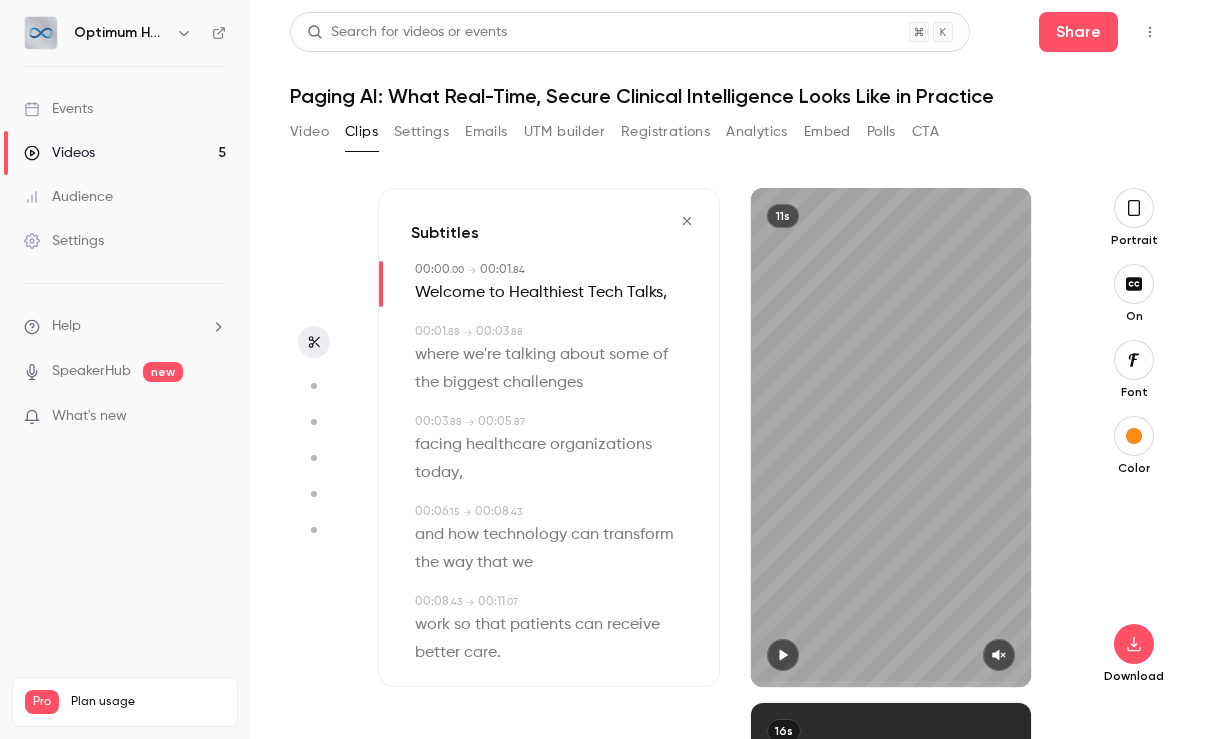 scroll, scrollTop: 0, scrollLeft: 0, axis: both 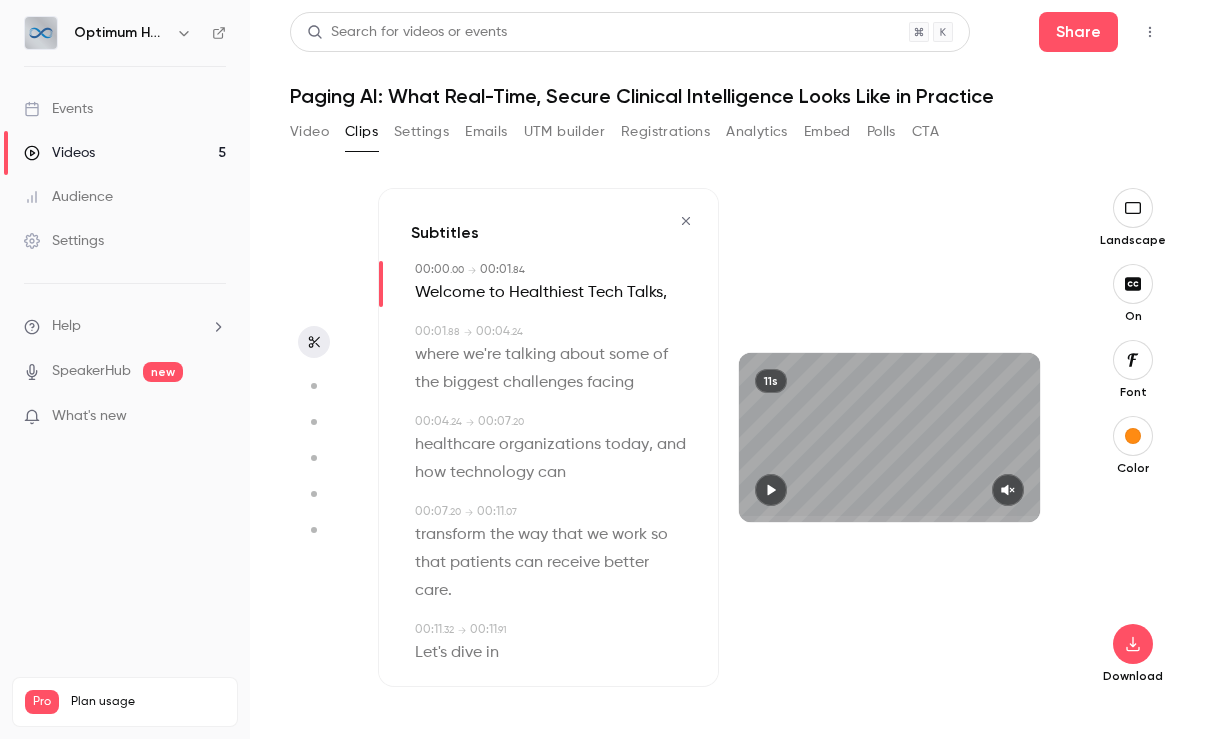 click 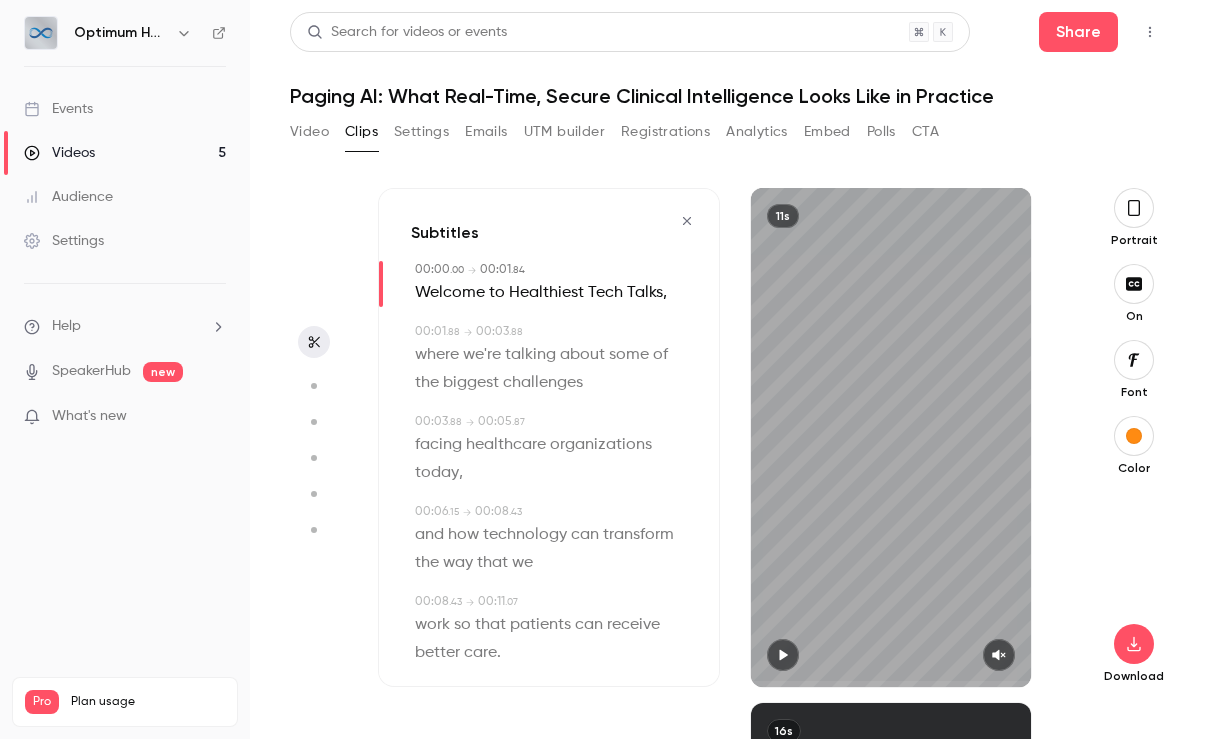 click at bounding box center (1134, 208) 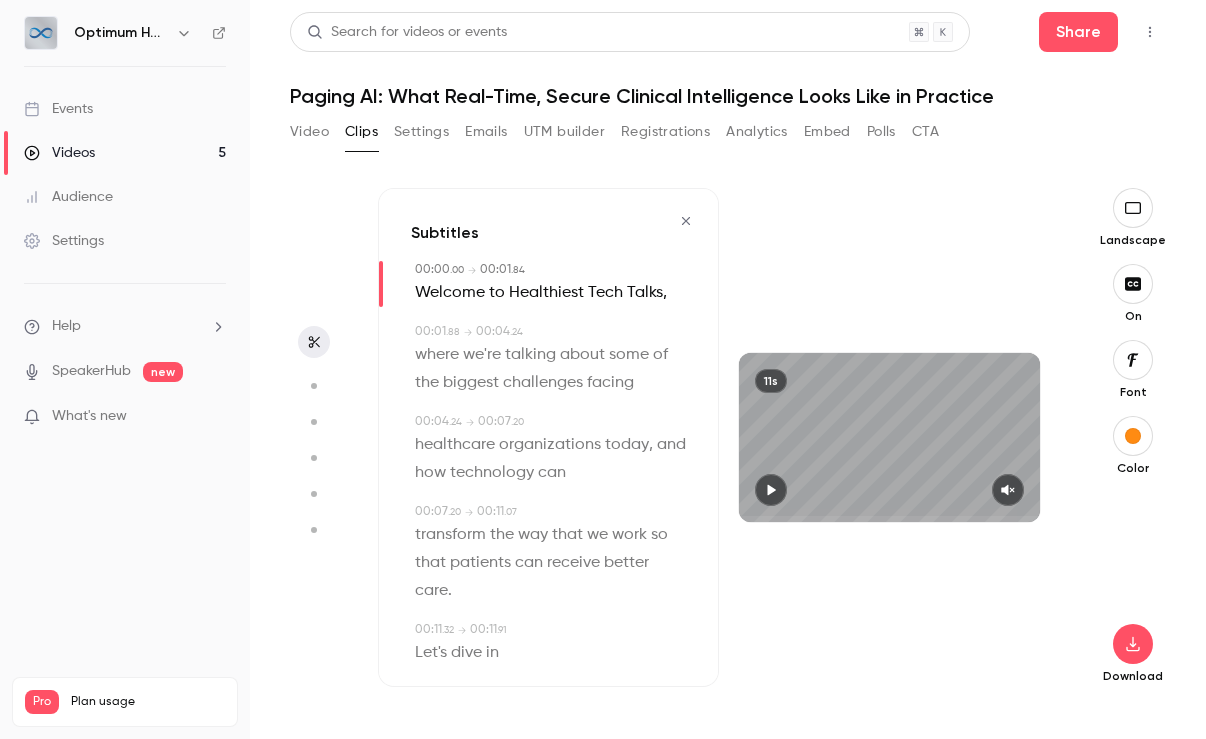 click 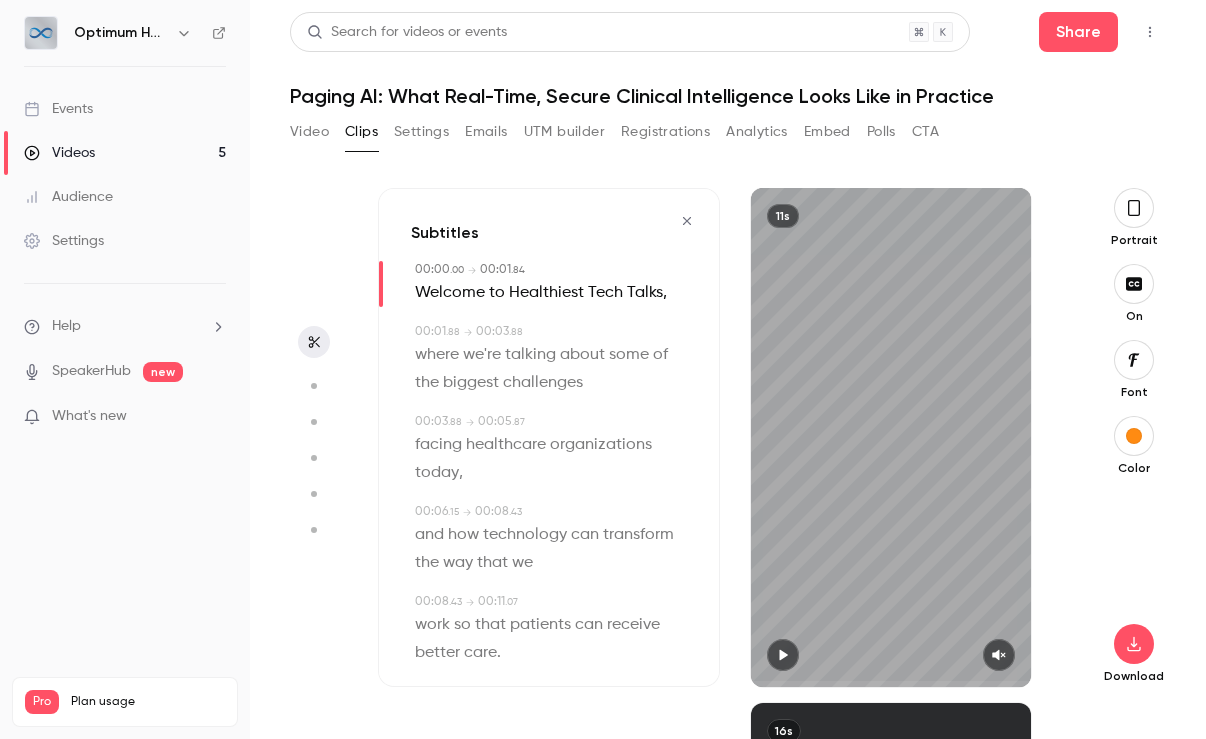 click at bounding box center [1134, 208] 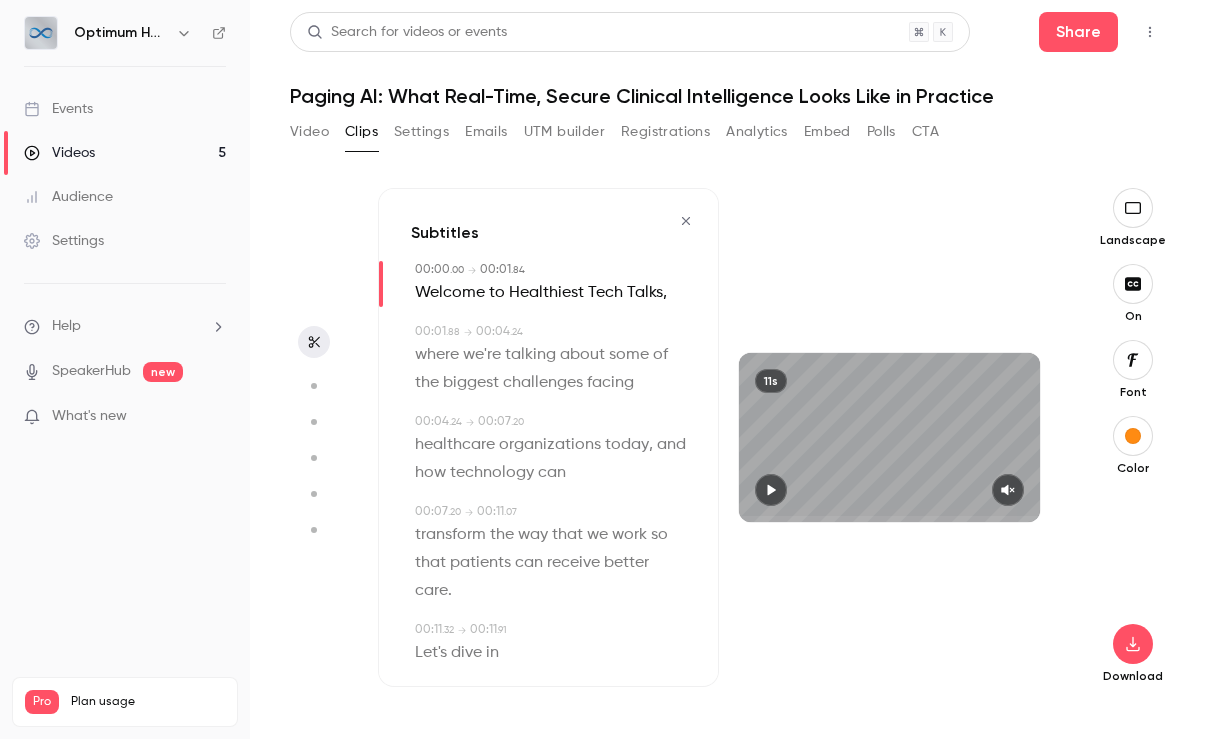 click 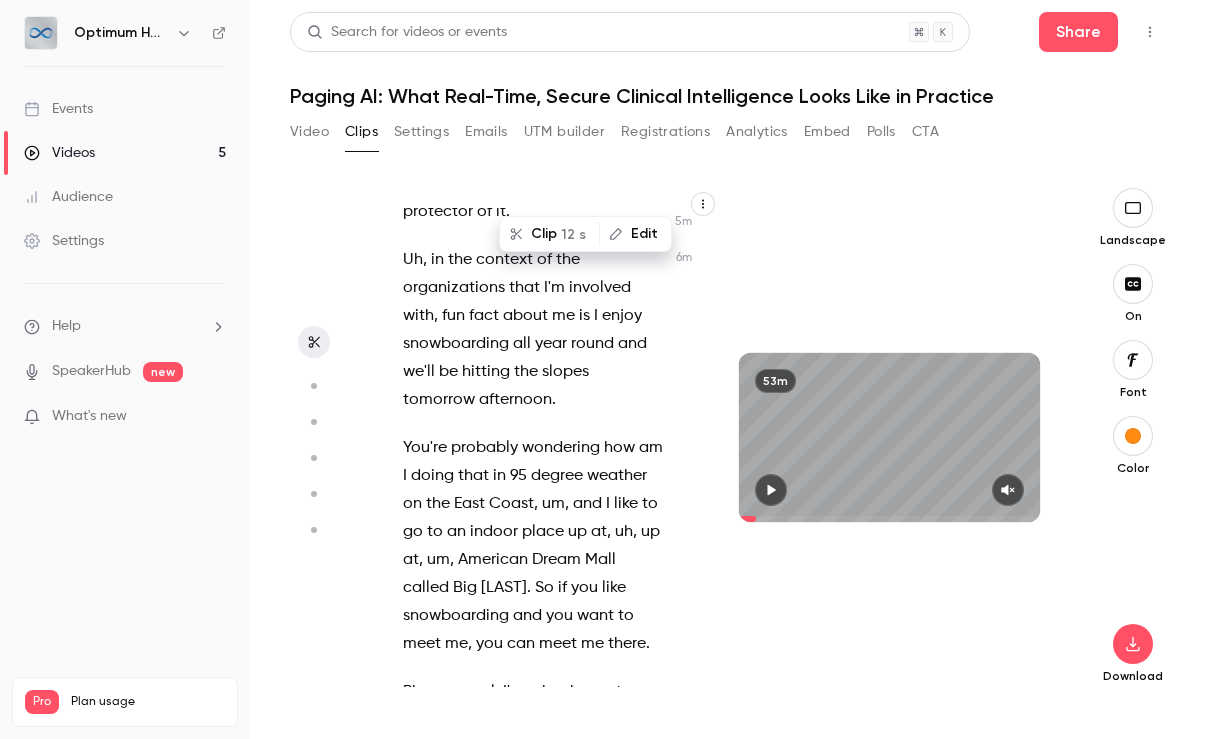 scroll, scrollTop: 3237, scrollLeft: 0, axis: vertical 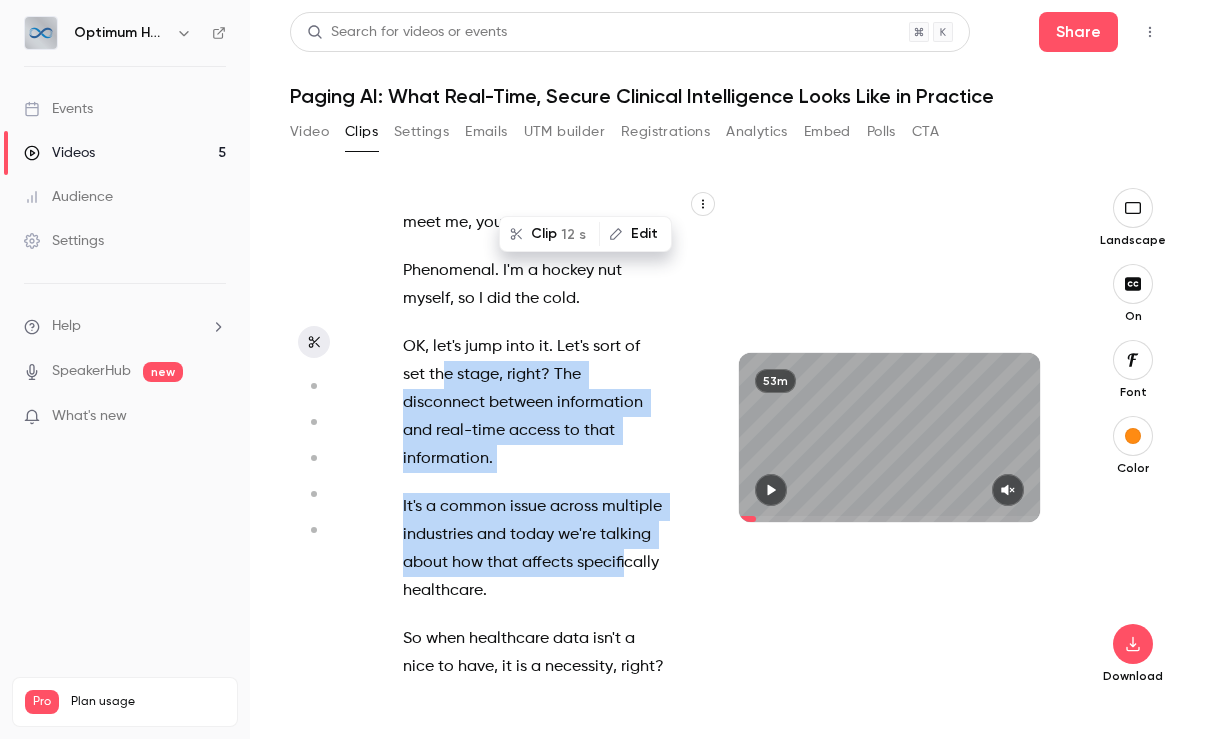 drag, startPoint x: 418, startPoint y: 340, endPoint x: 625, endPoint y: 504, distance: 264.09277 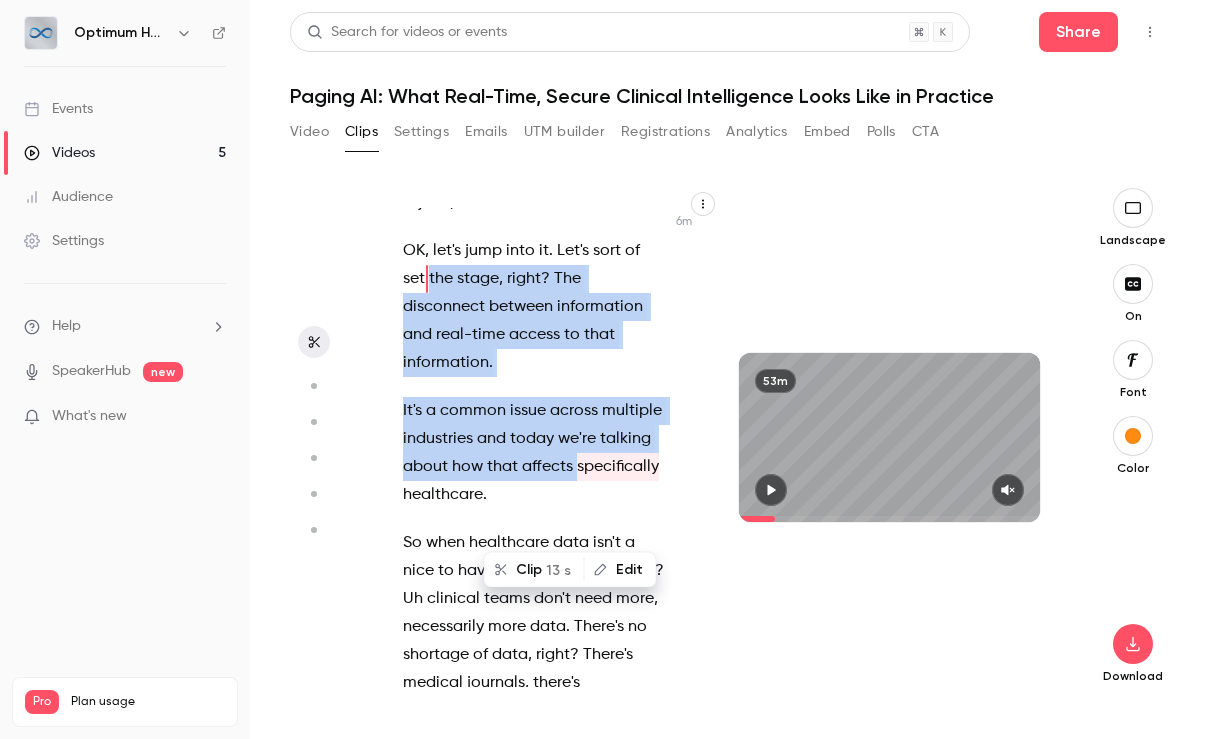 scroll, scrollTop: 3395, scrollLeft: 0, axis: vertical 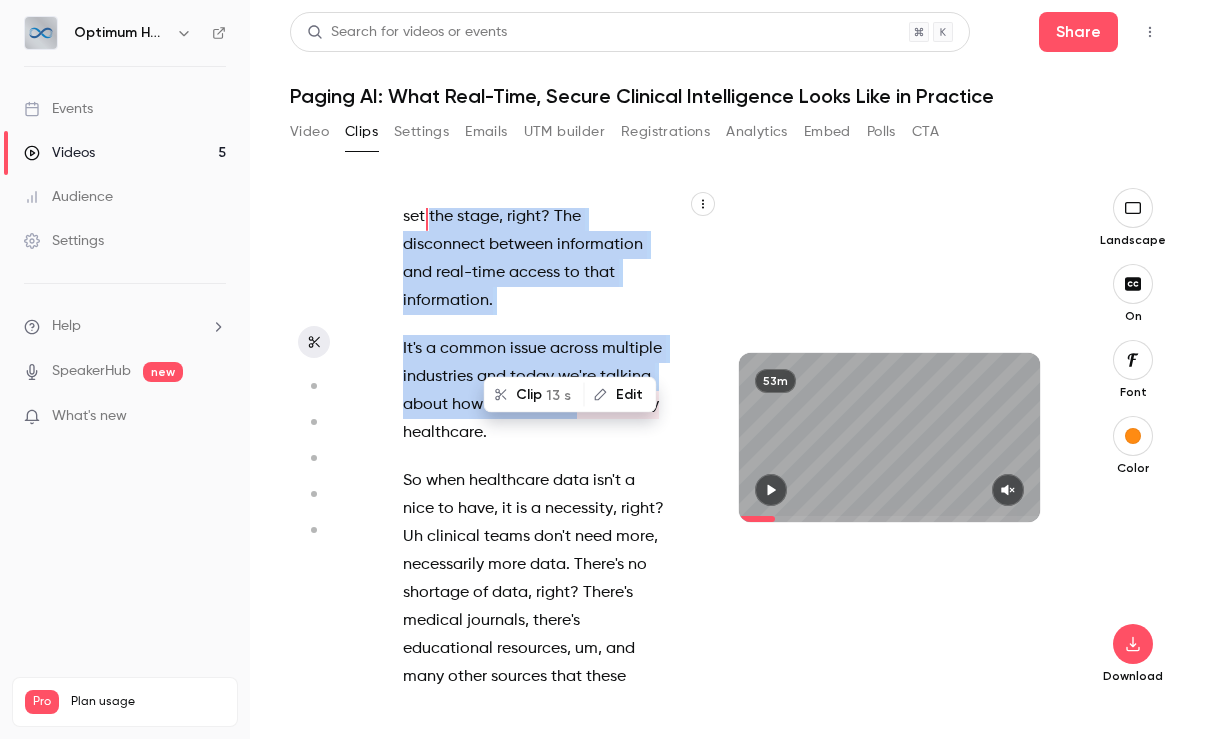 click on "Clip 13 s" at bounding box center (534, 395) 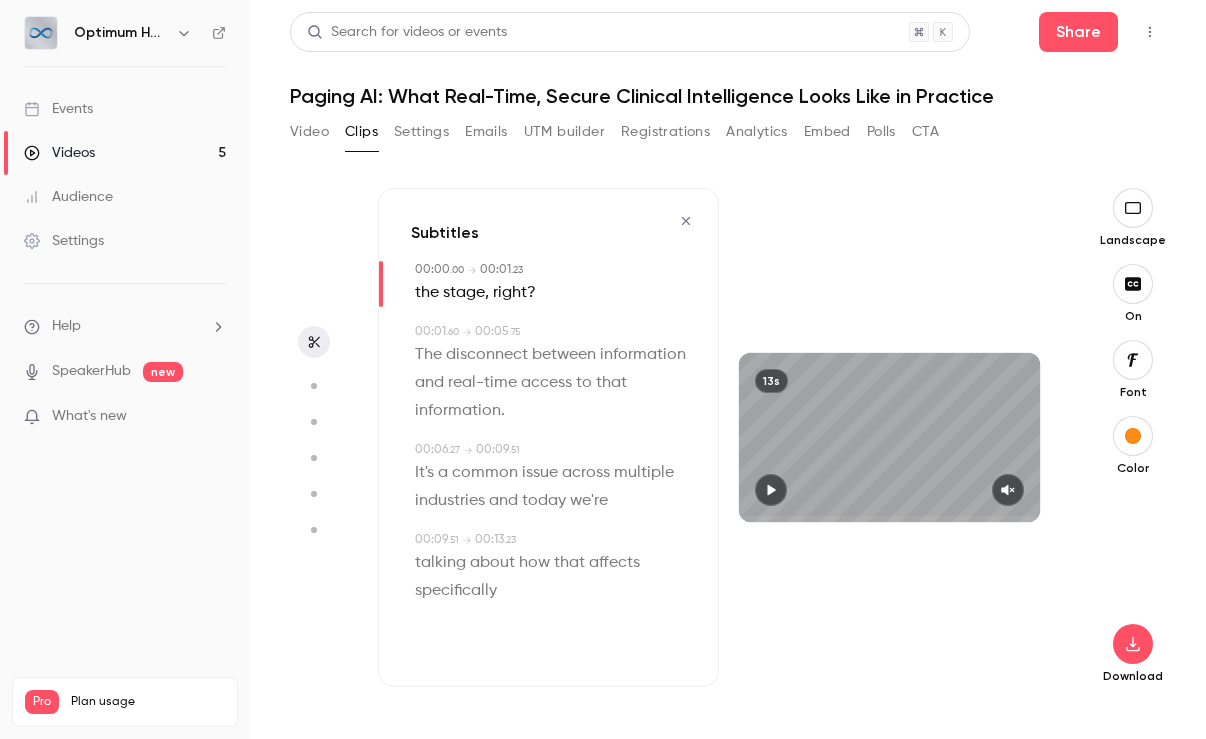 click at bounding box center (1133, 208) 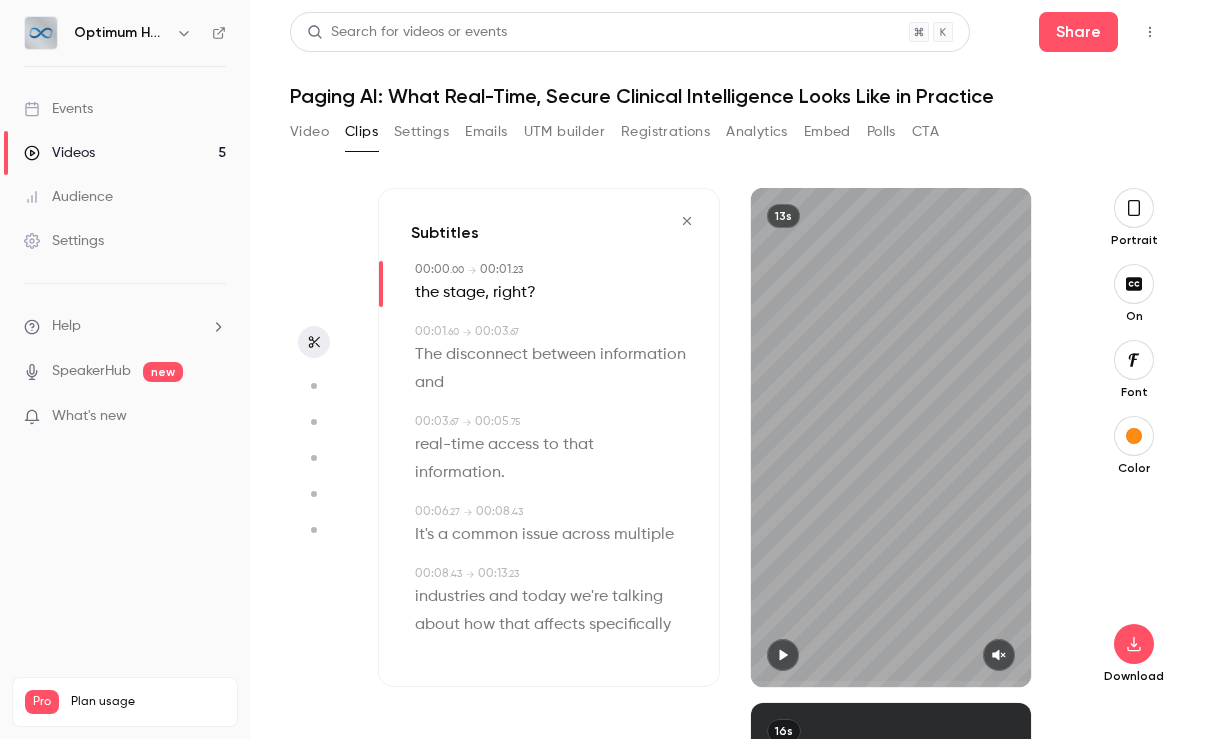 click at bounding box center (1134, 208) 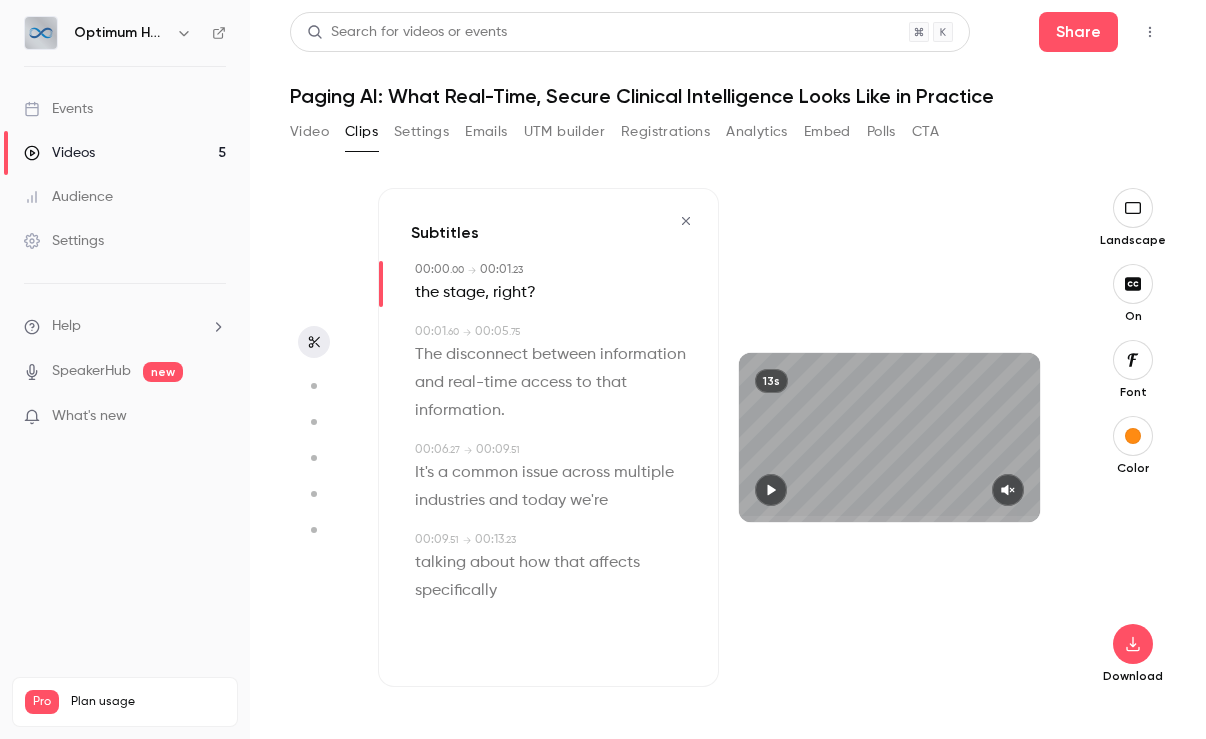 click 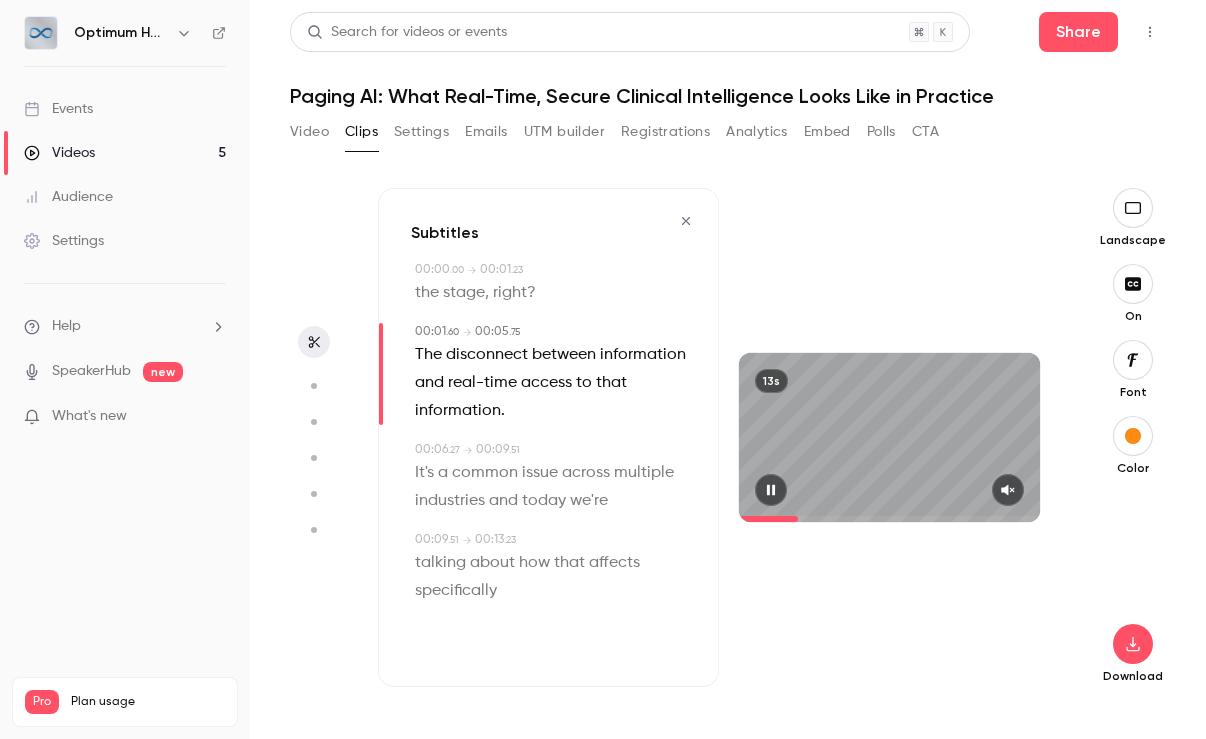 click 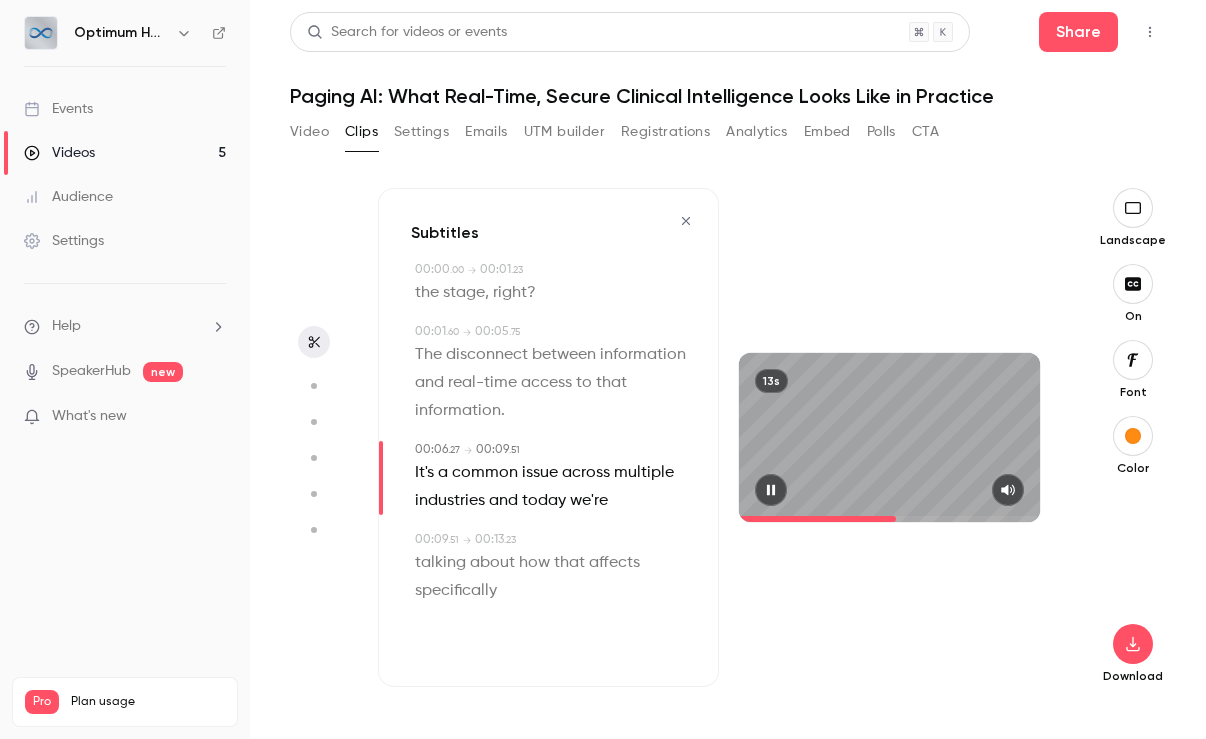 click 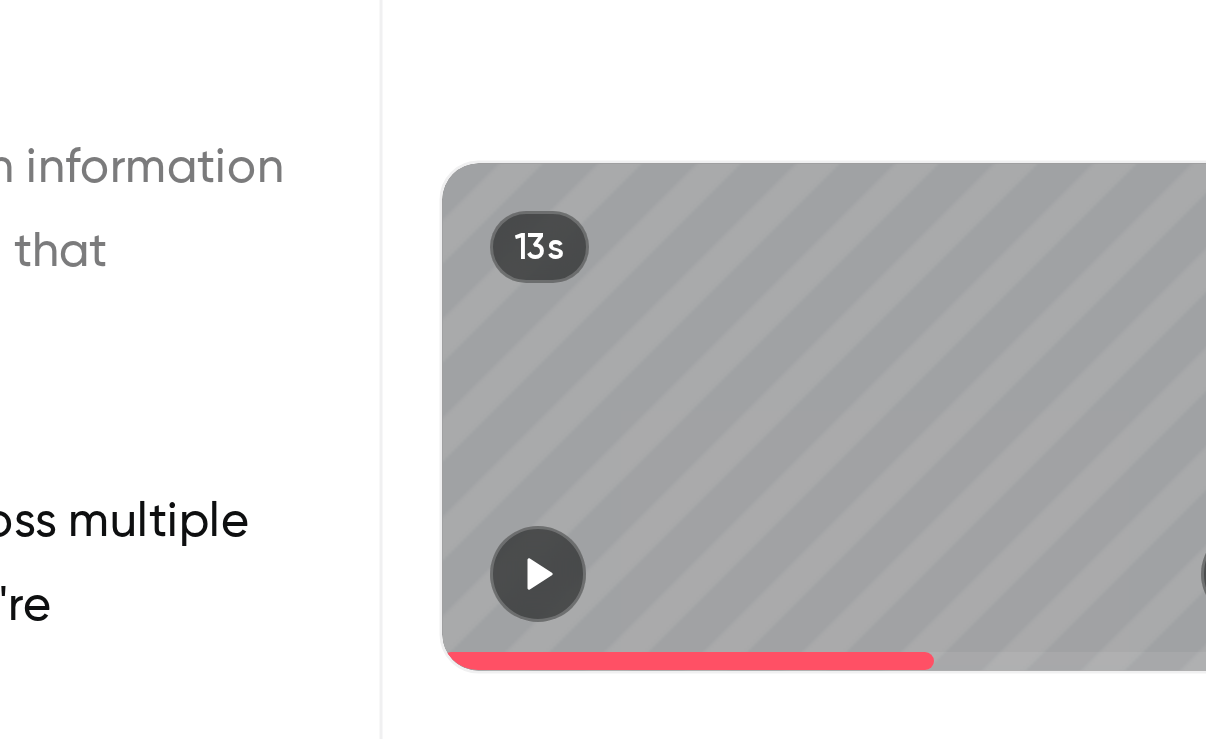 scroll, scrollTop: 0, scrollLeft: 0, axis: both 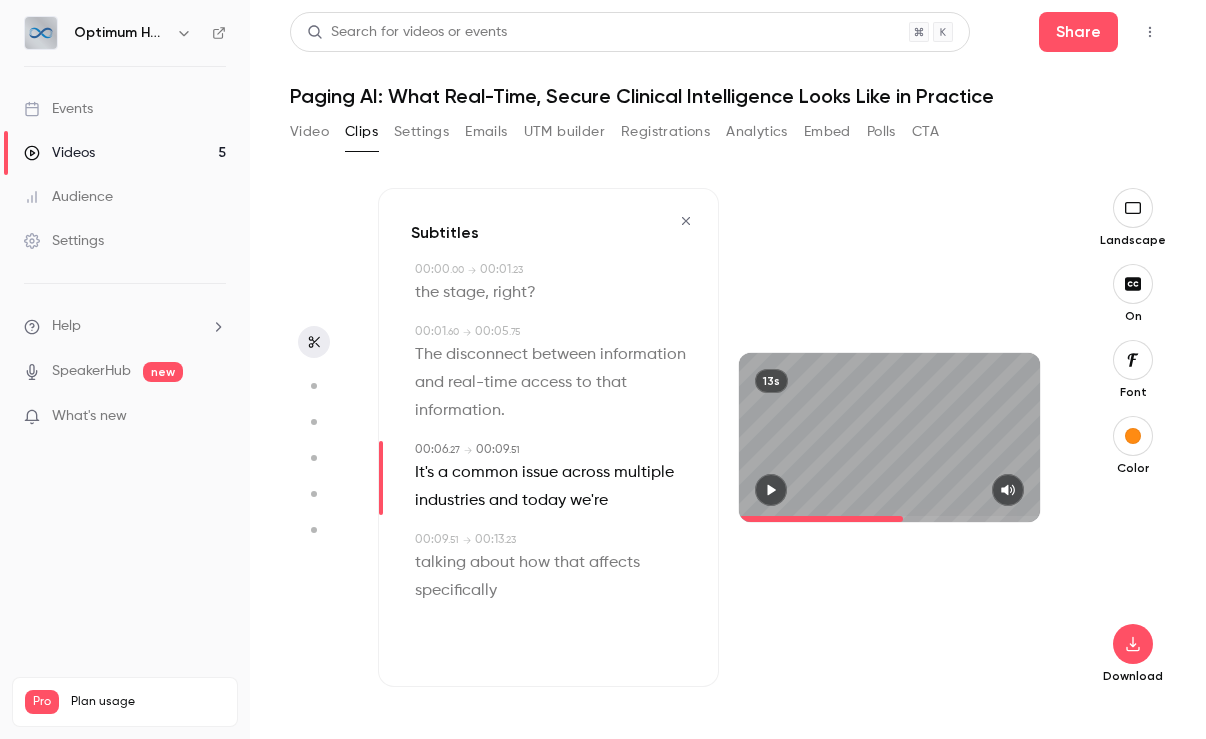 click at bounding box center [1133, 208] 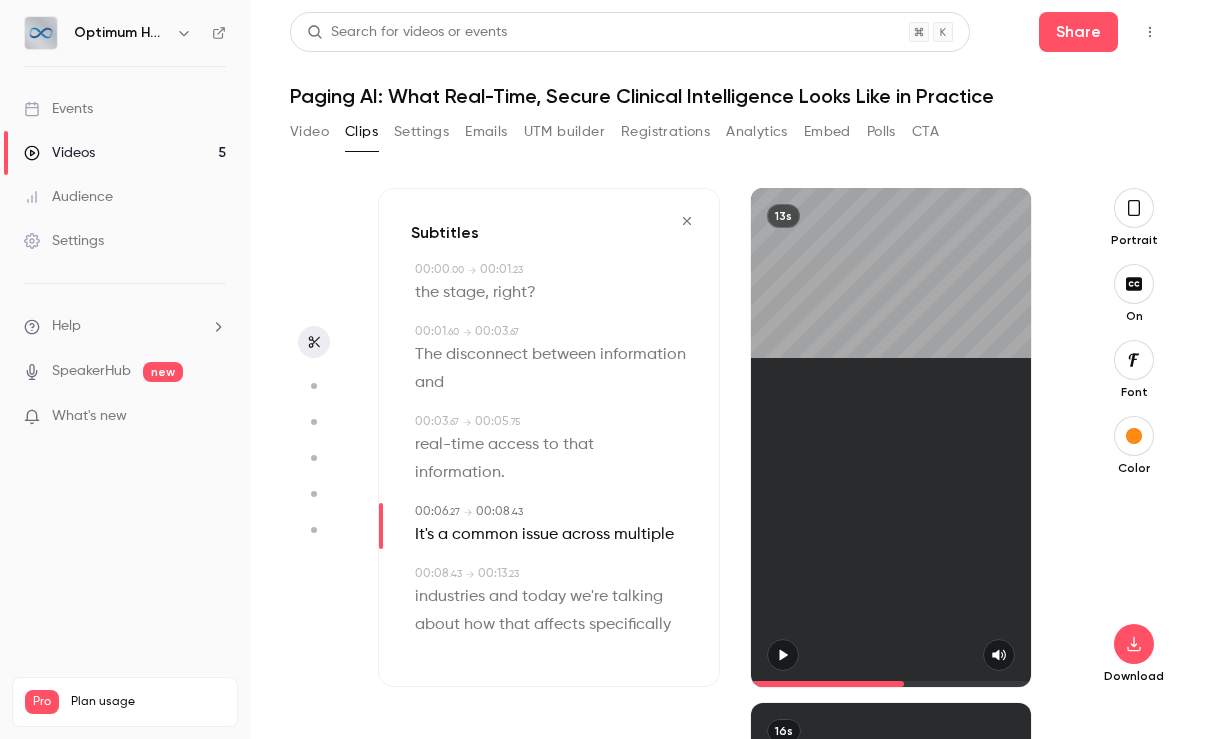 type on "***" 